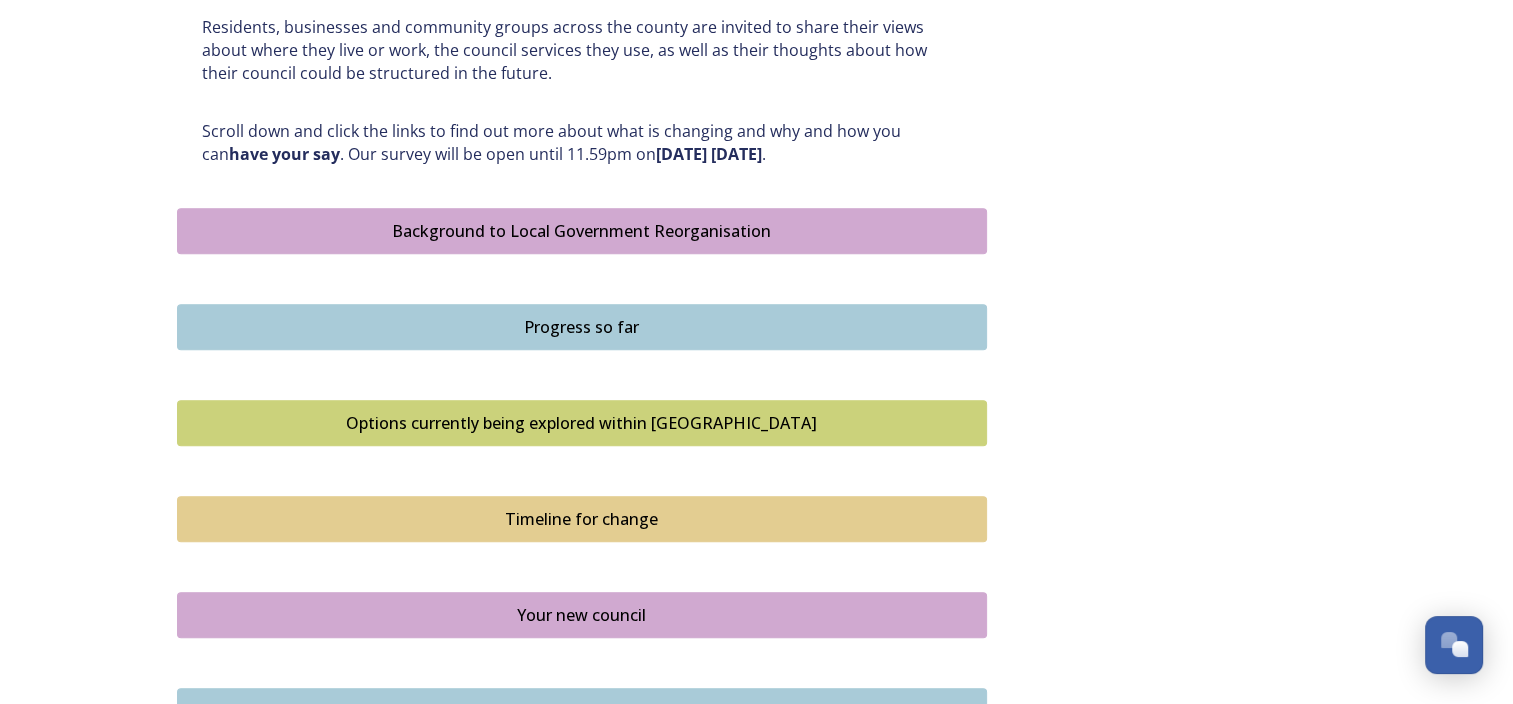 scroll, scrollTop: 1444, scrollLeft: 0, axis: vertical 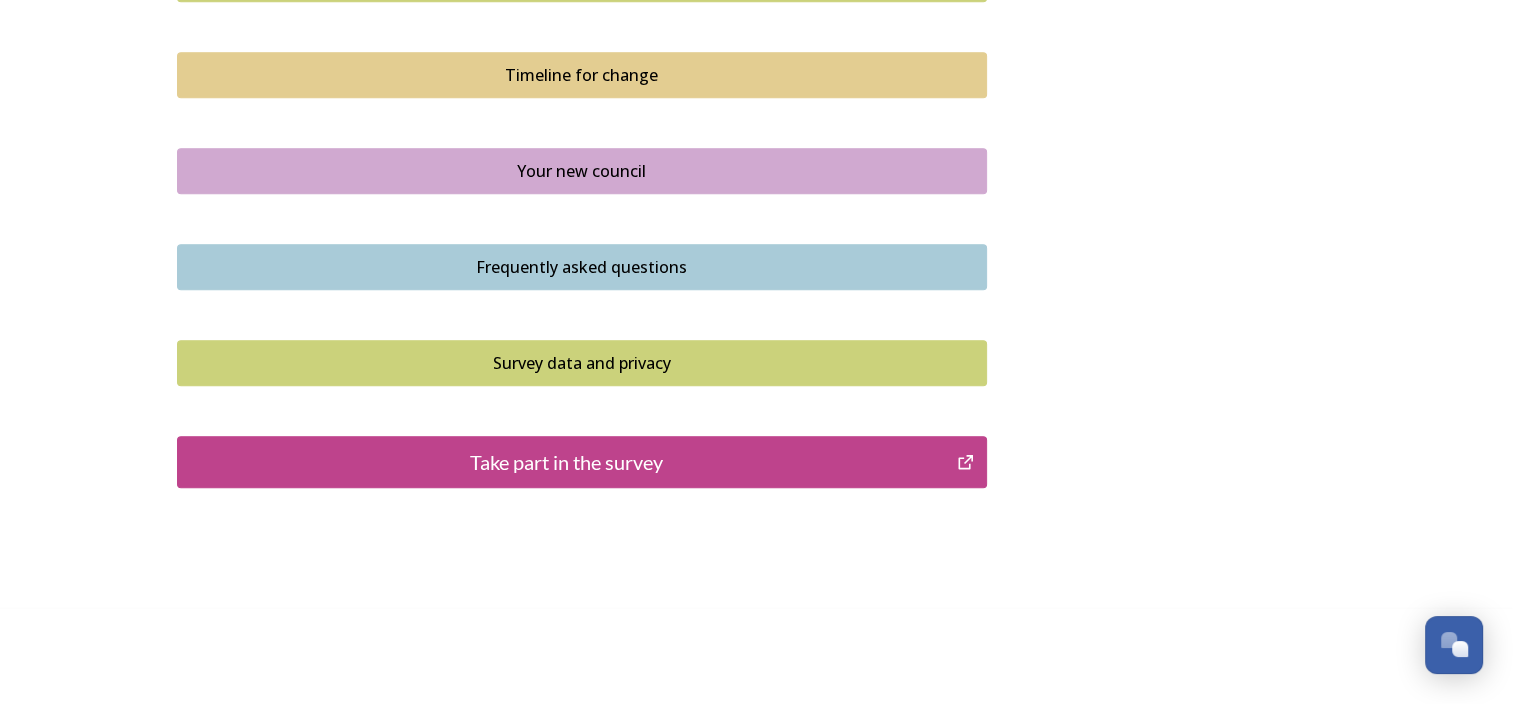 click on "Take part in the survey" at bounding box center [567, 462] 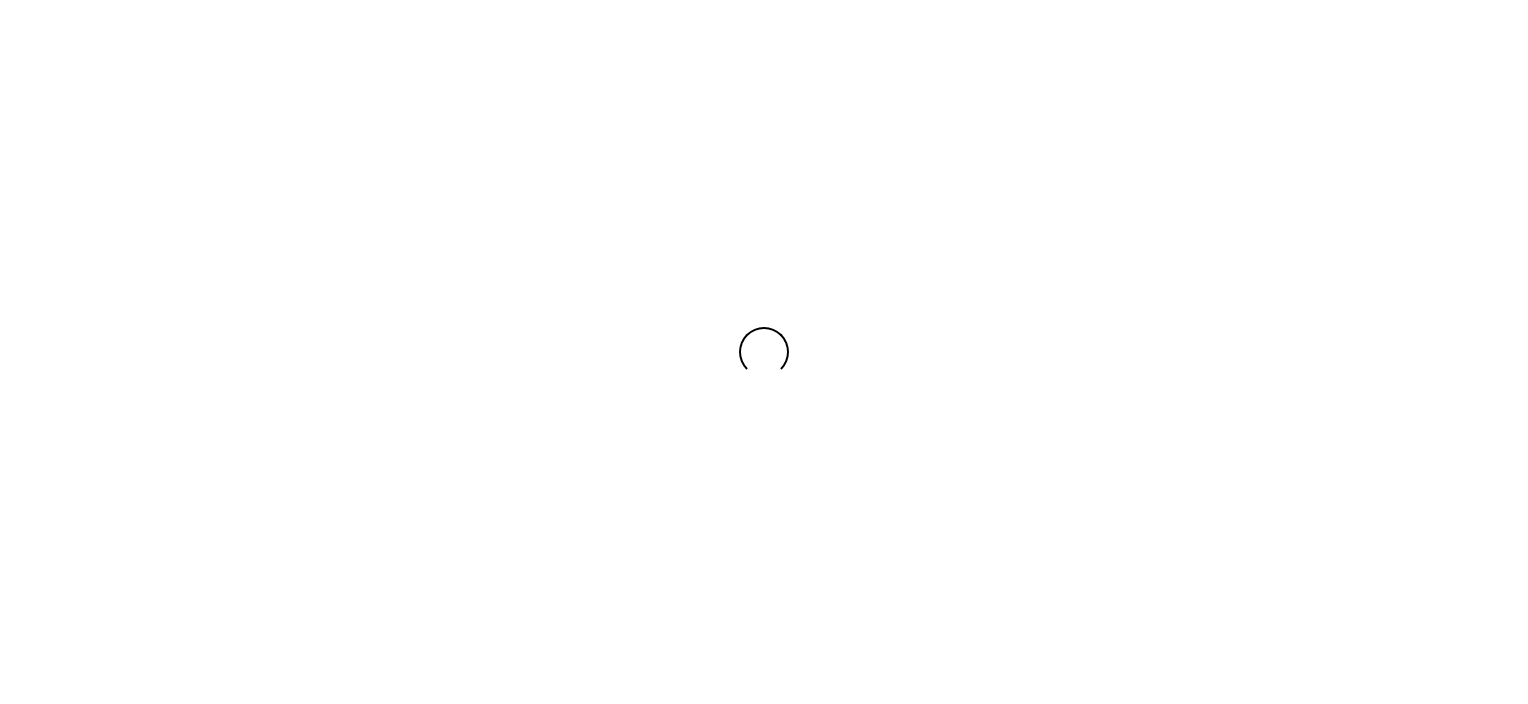 scroll, scrollTop: 0, scrollLeft: 0, axis: both 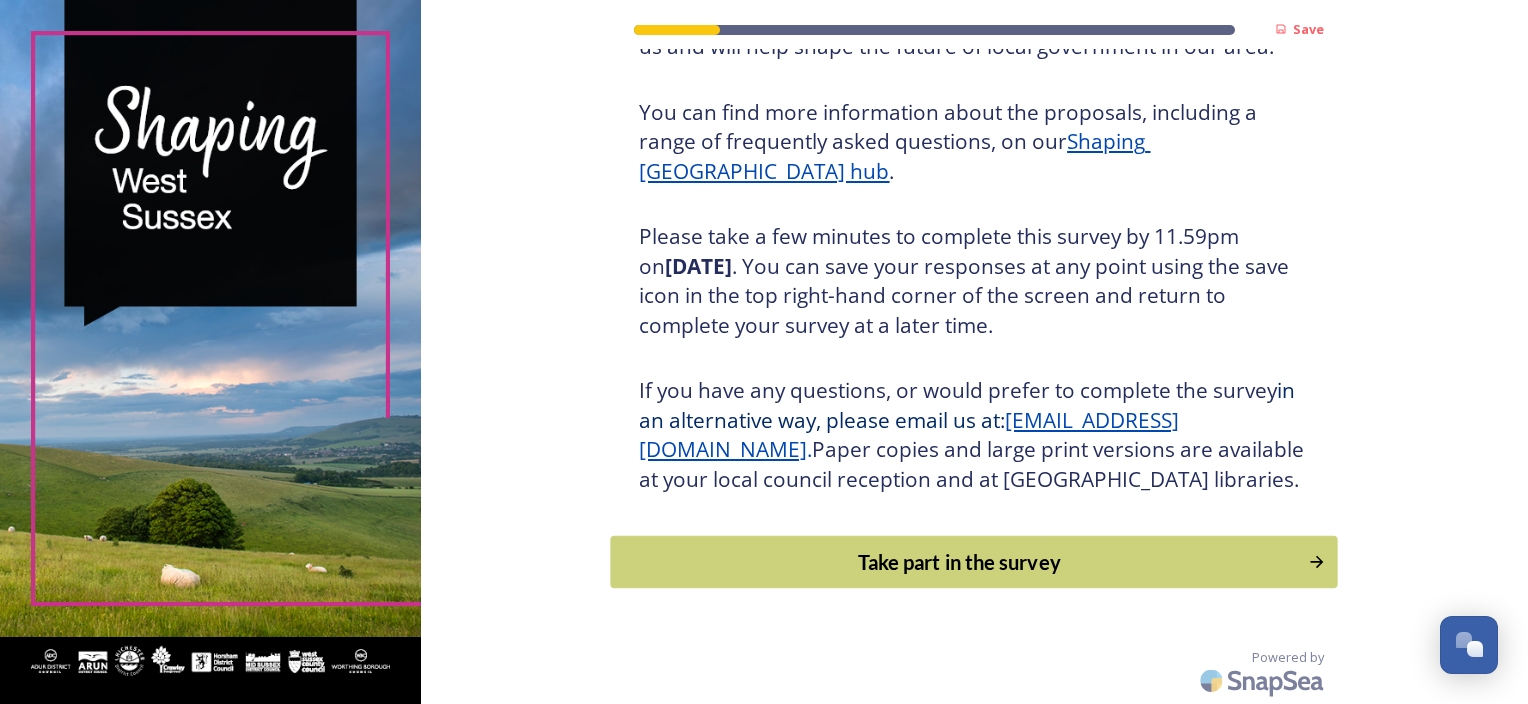 click on "Take part in the survey" at bounding box center (960, 562) 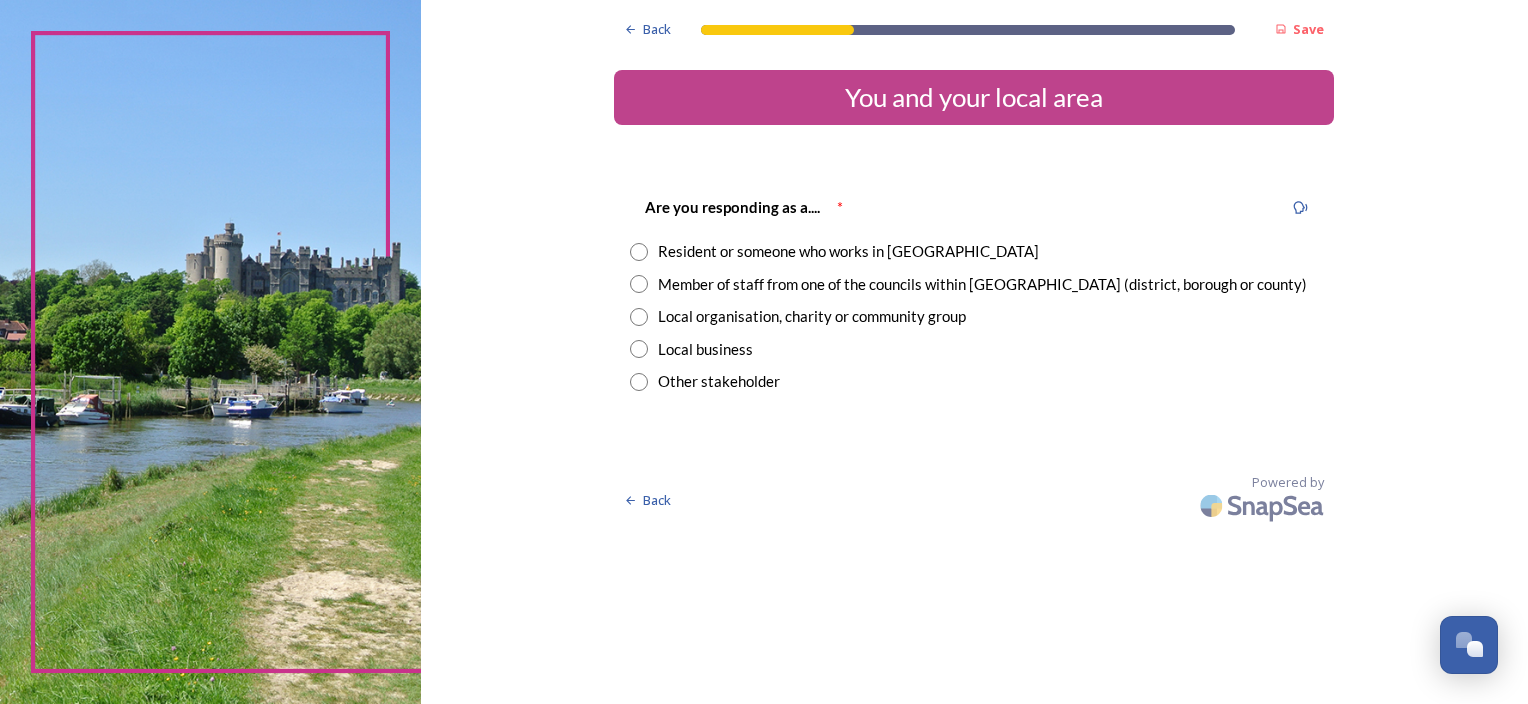 click on "Resident or someone who works in West Sussex" at bounding box center [848, 251] 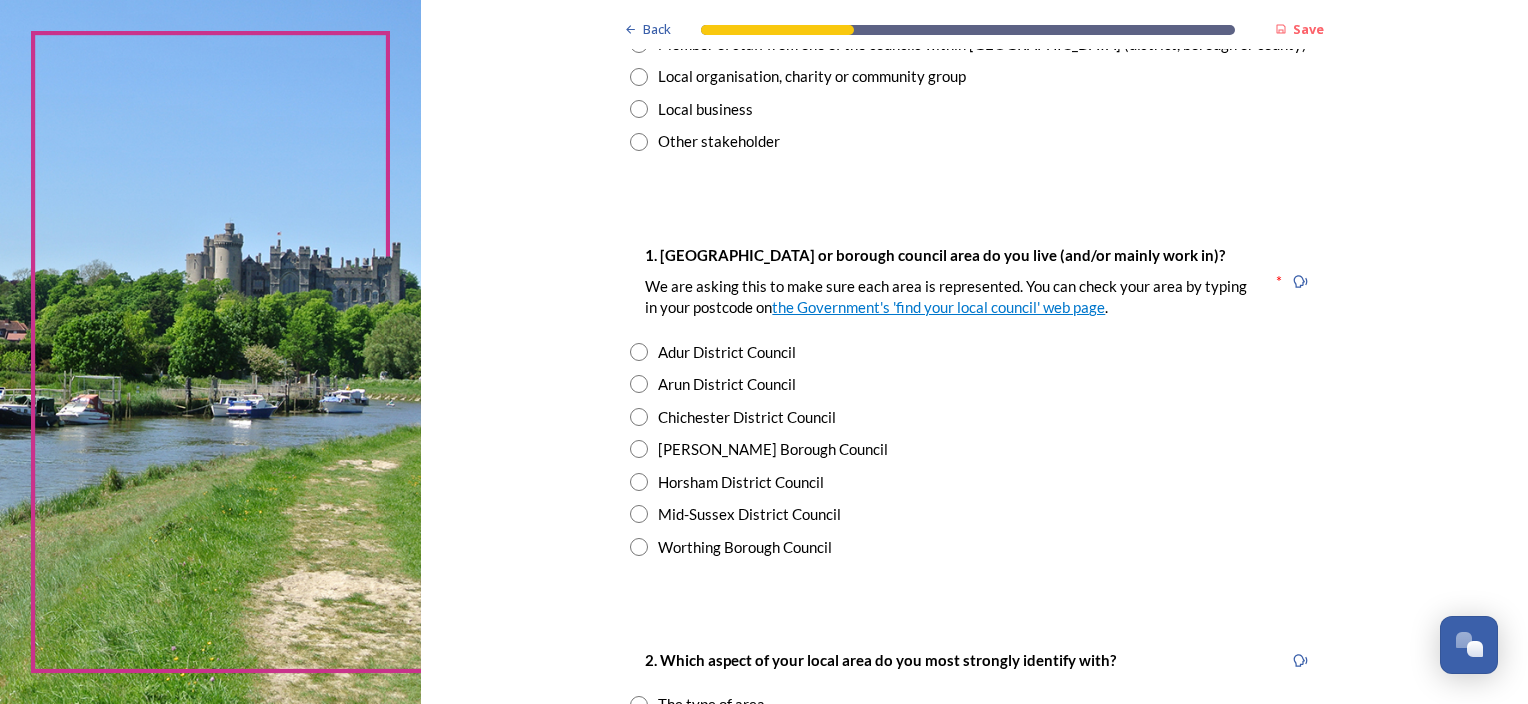 scroll, scrollTop: 300, scrollLeft: 0, axis: vertical 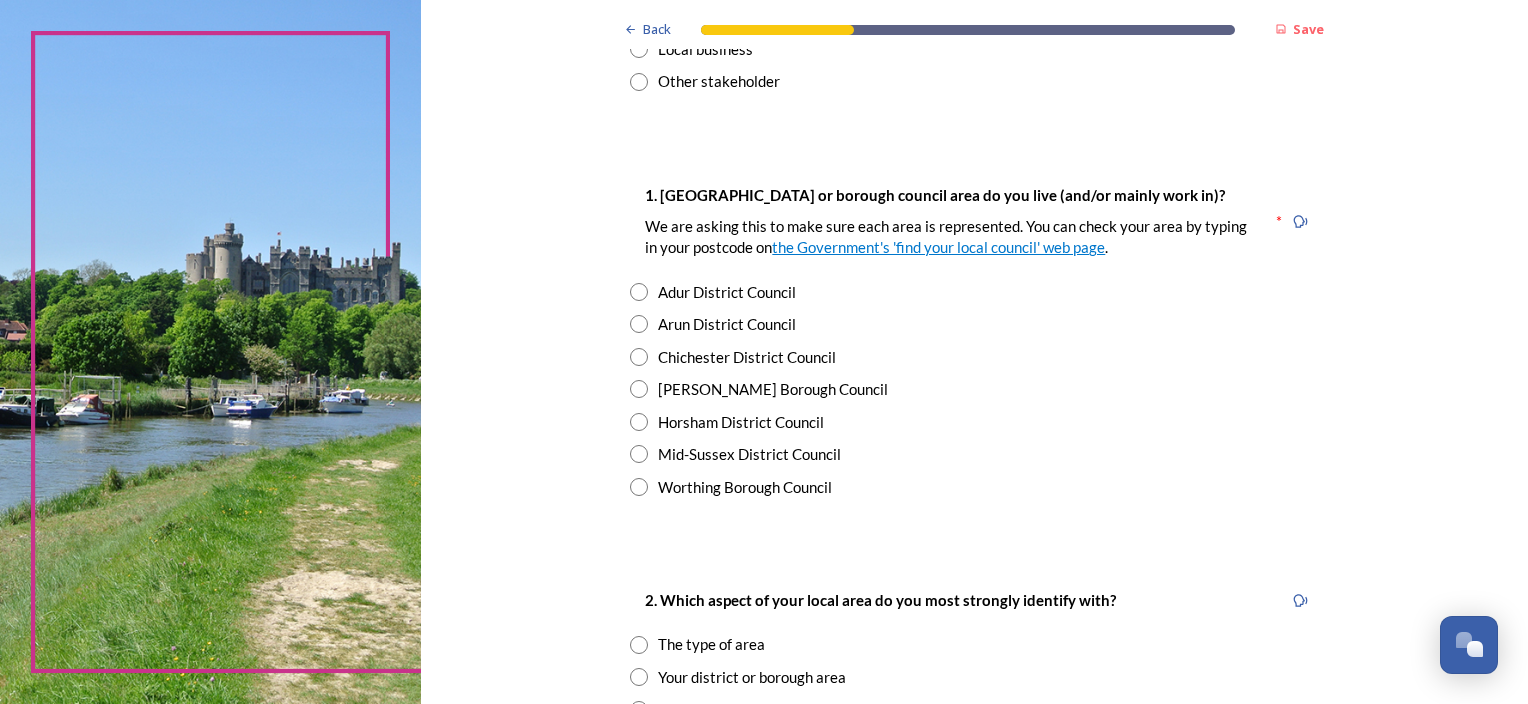 click on "Arun District Council" at bounding box center [727, 324] 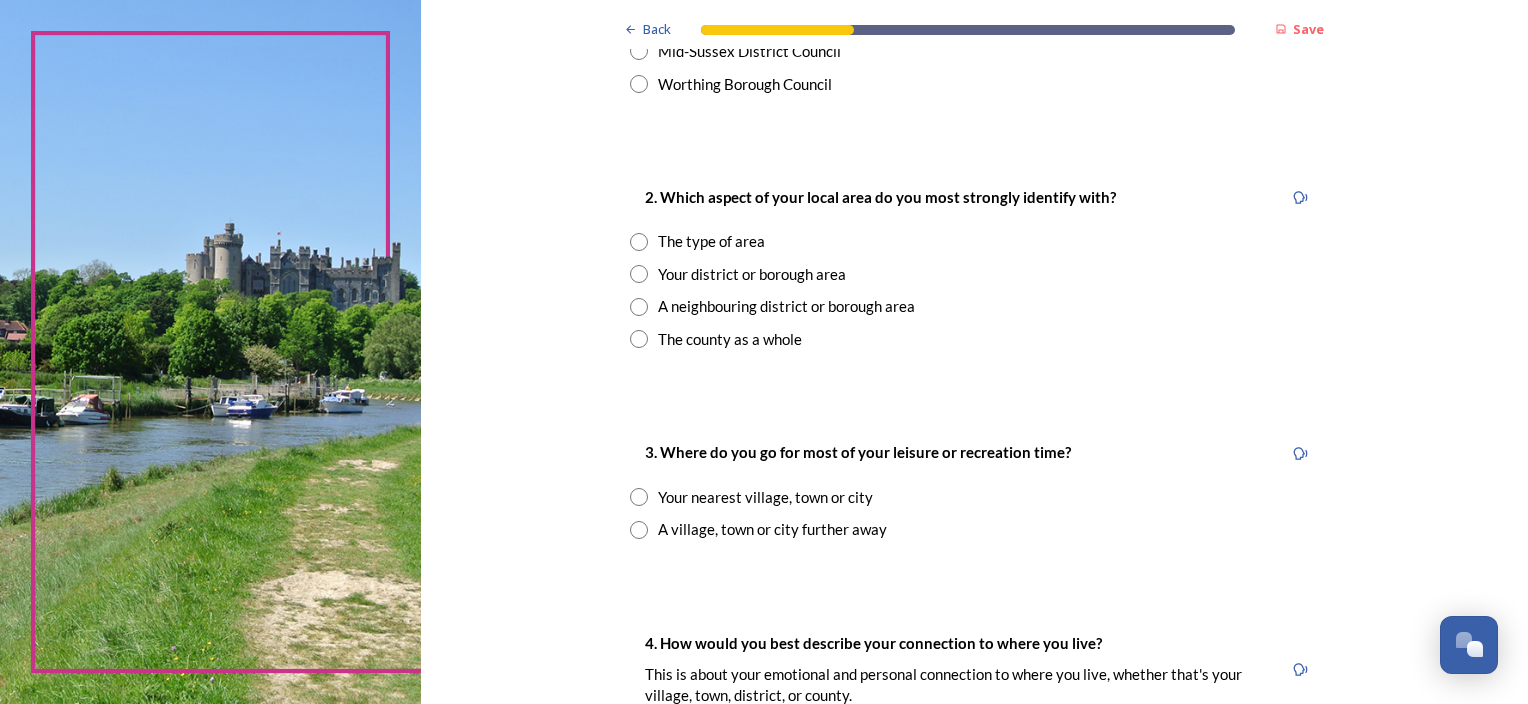 scroll, scrollTop: 700, scrollLeft: 0, axis: vertical 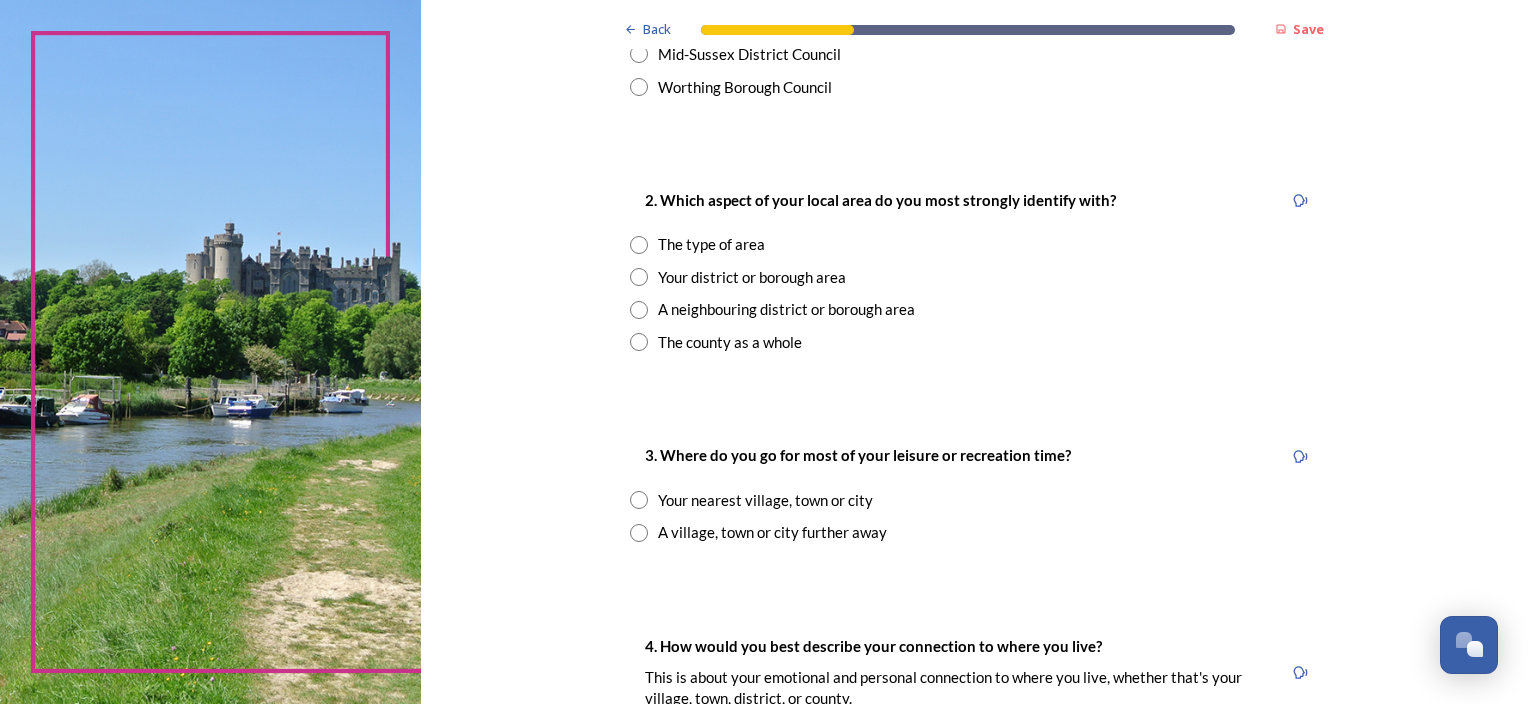 click at bounding box center (639, 342) 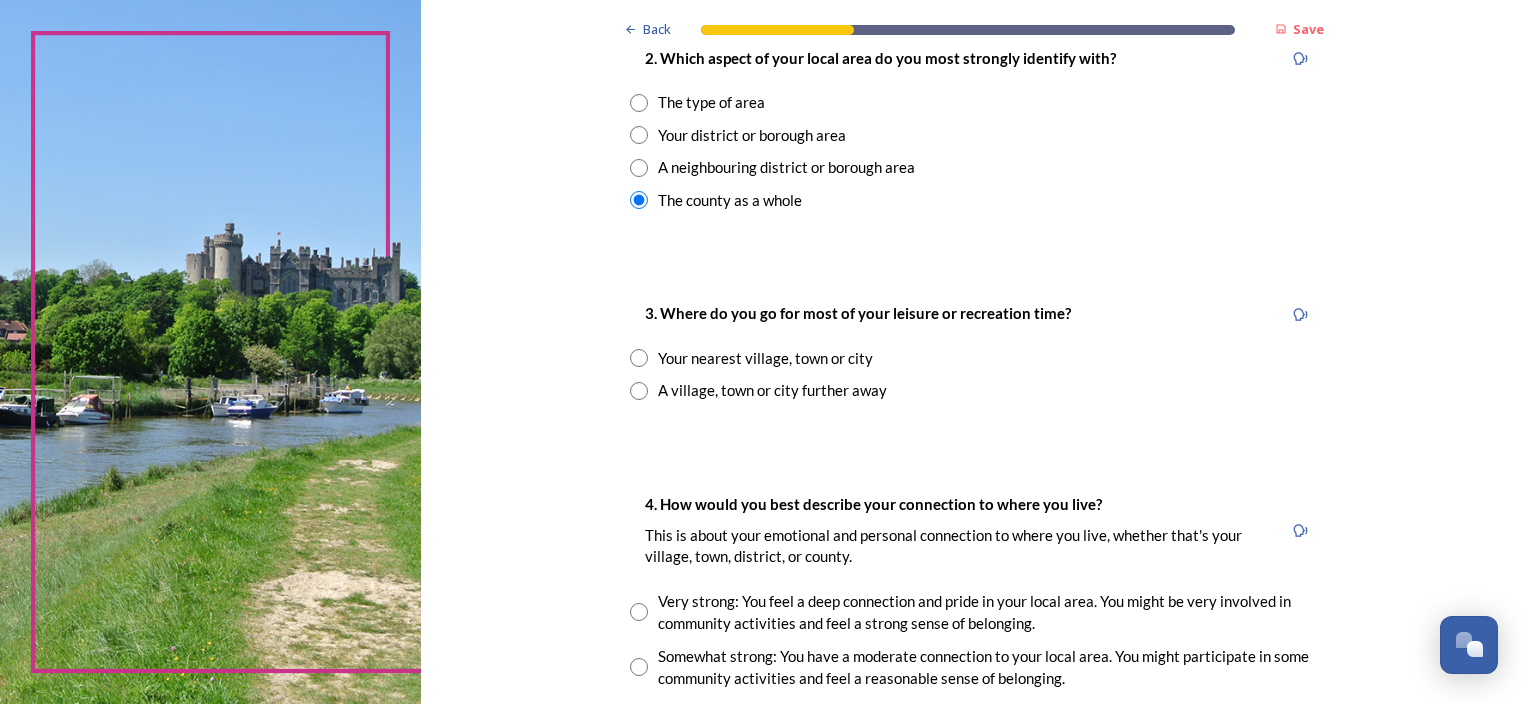 scroll, scrollTop: 1000, scrollLeft: 0, axis: vertical 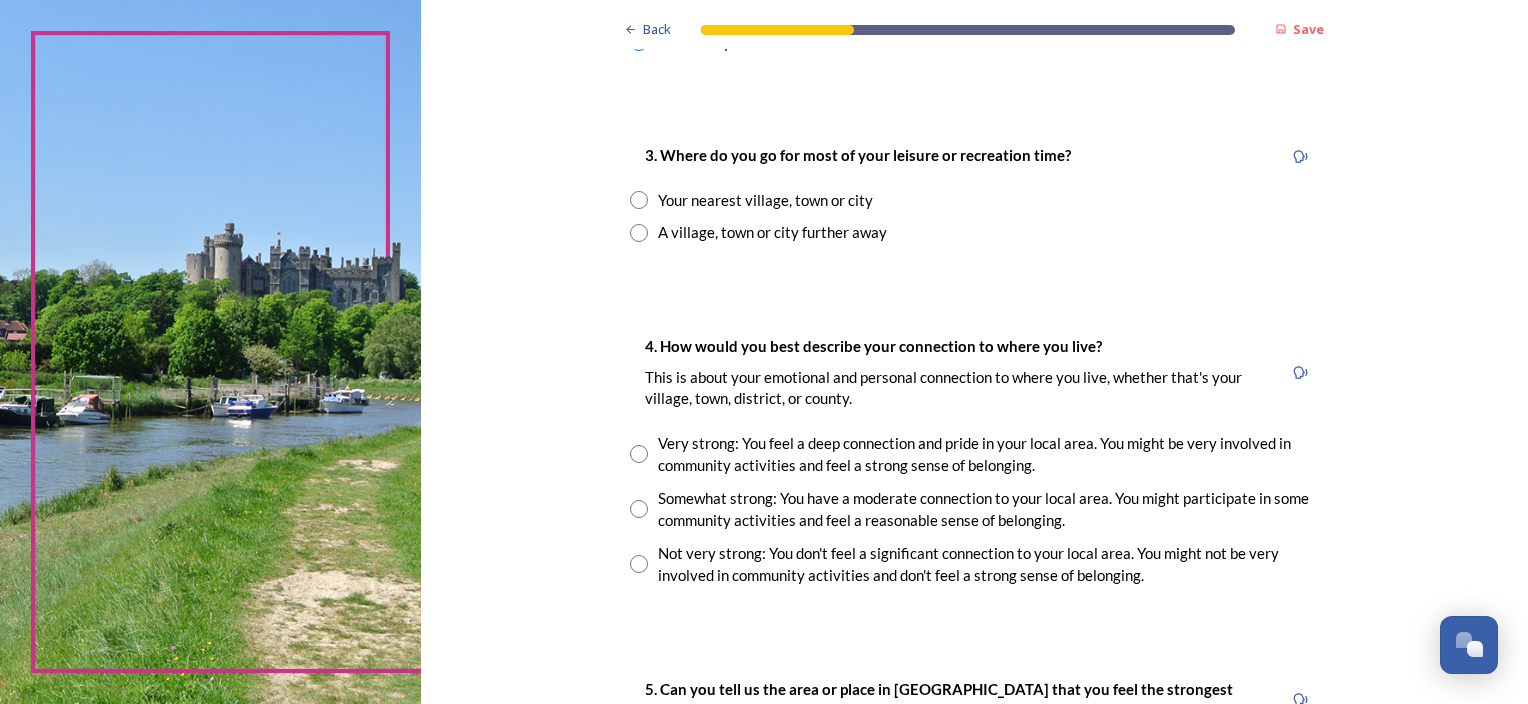 click at bounding box center (639, 200) 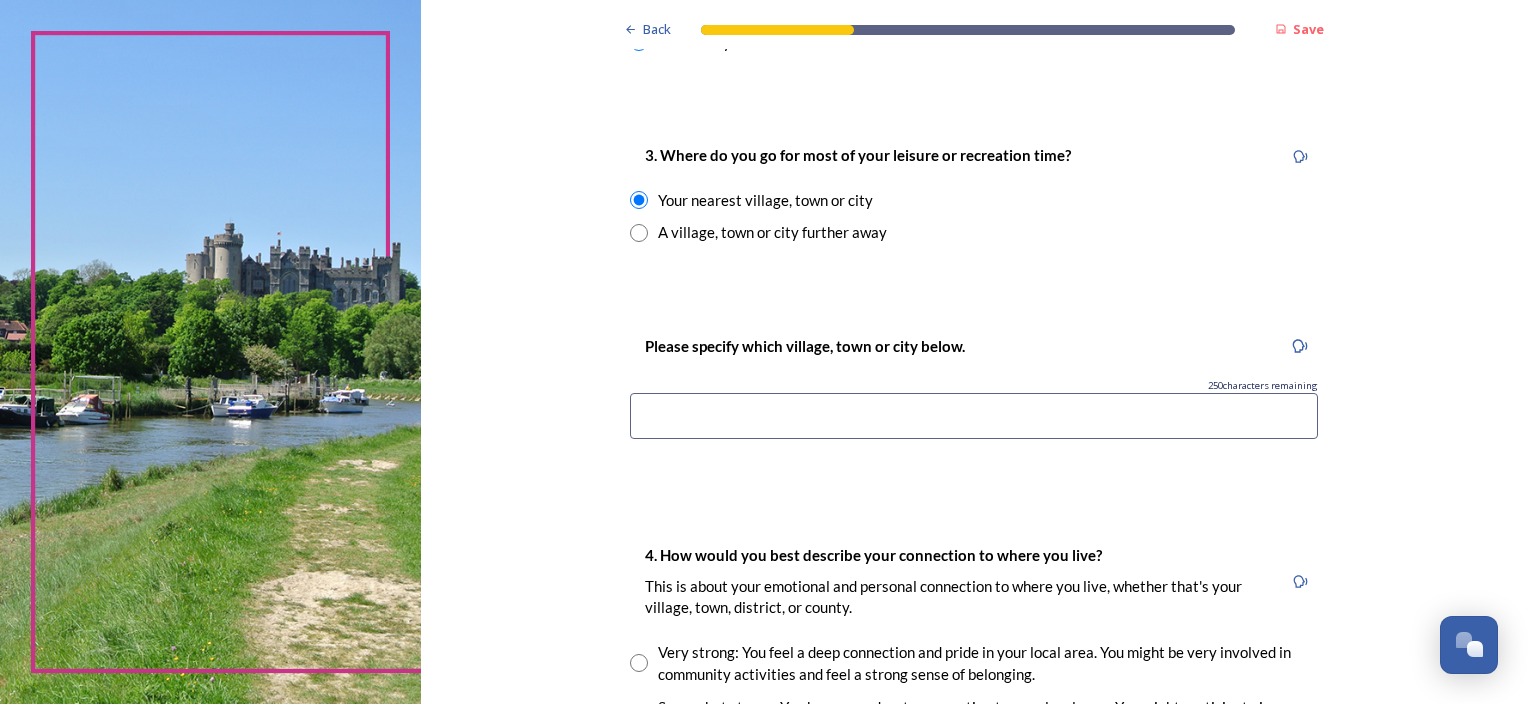 click at bounding box center [974, 416] 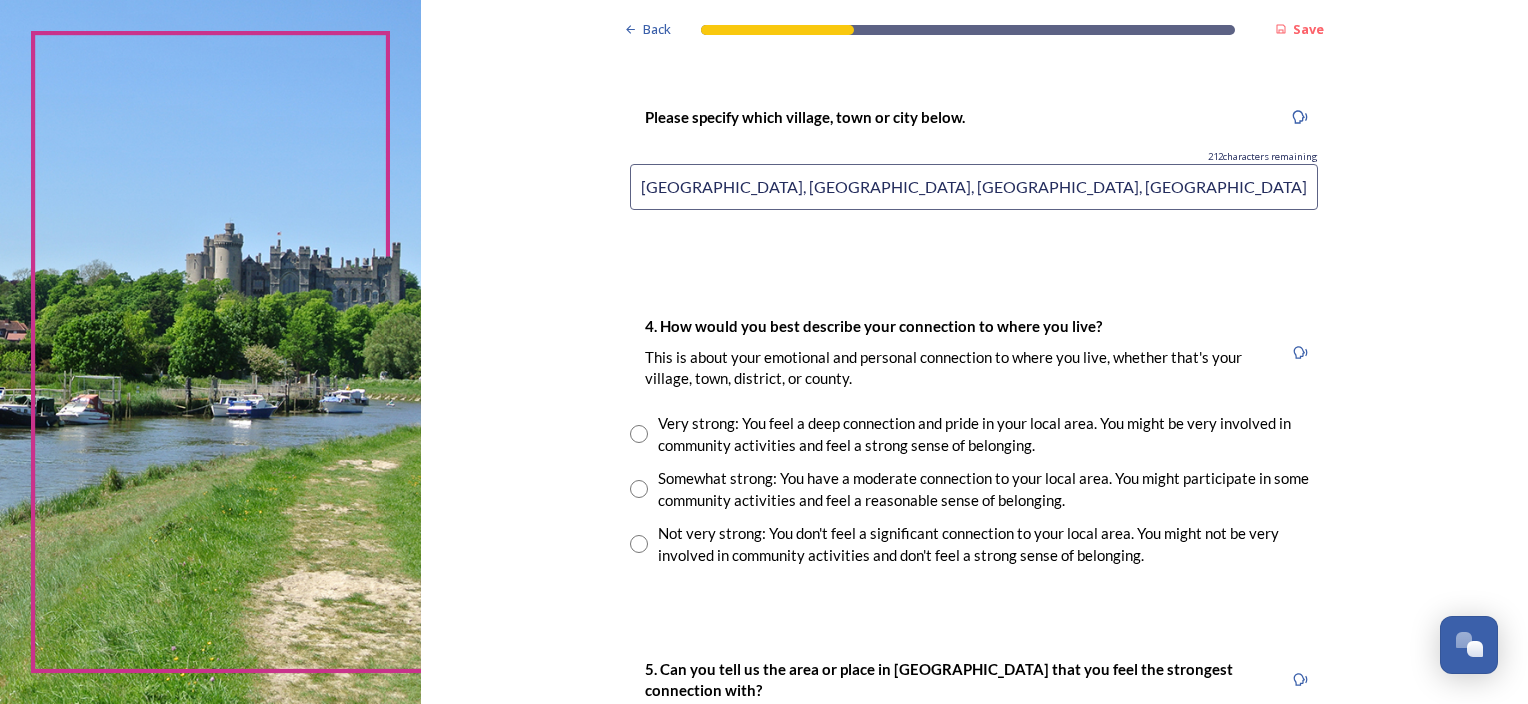 scroll, scrollTop: 1400, scrollLeft: 0, axis: vertical 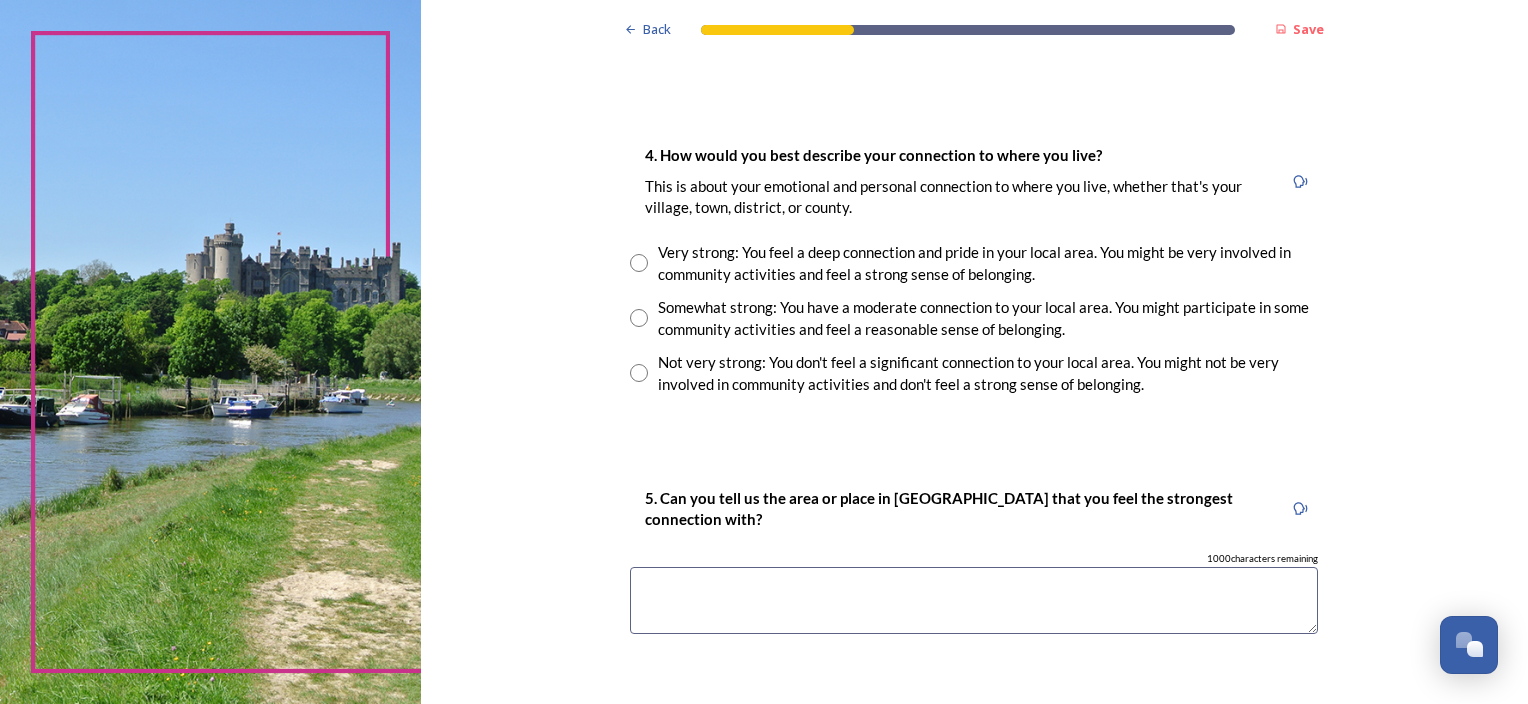 type on "Littlehampton, Bognor, Yapton, Barnham" 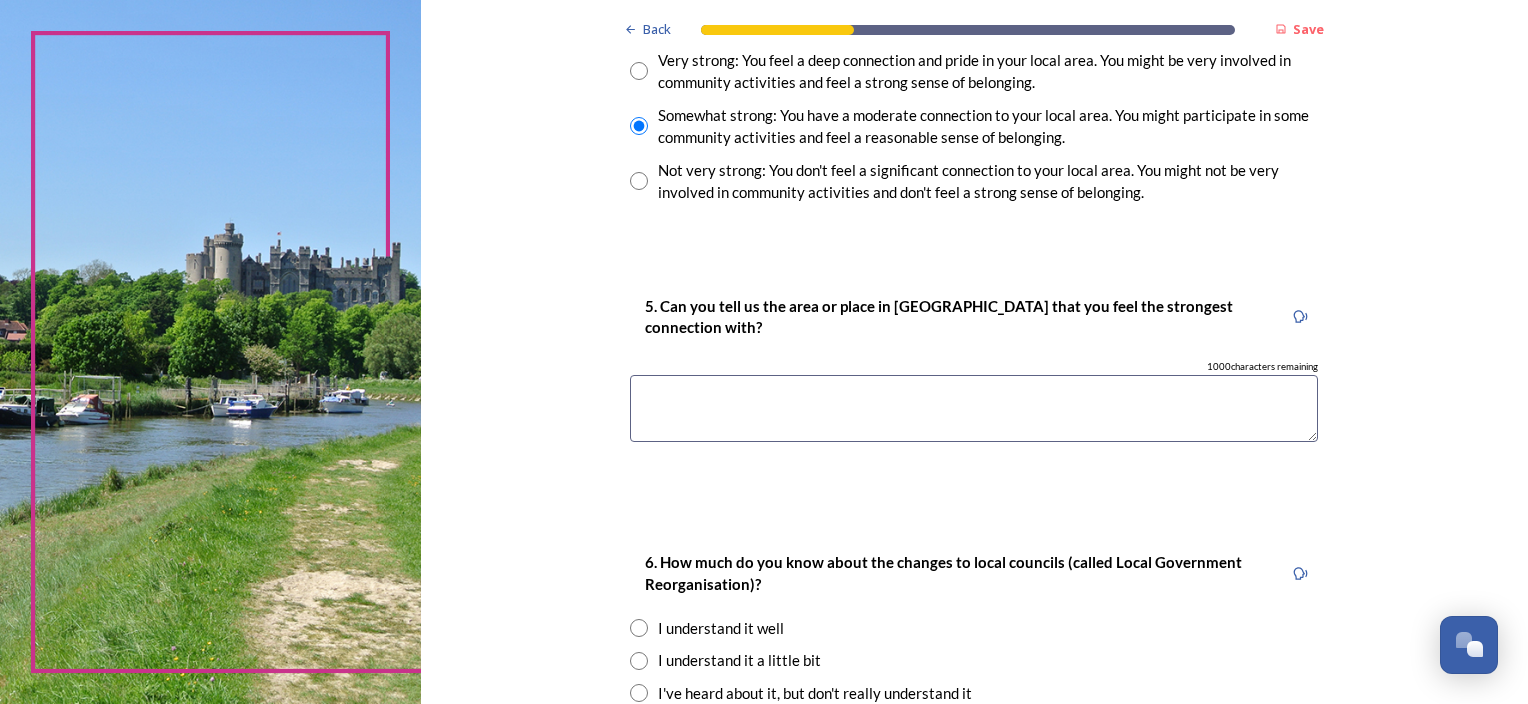 scroll, scrollTop: 1600, scrollLeft: 0, axis: vertical 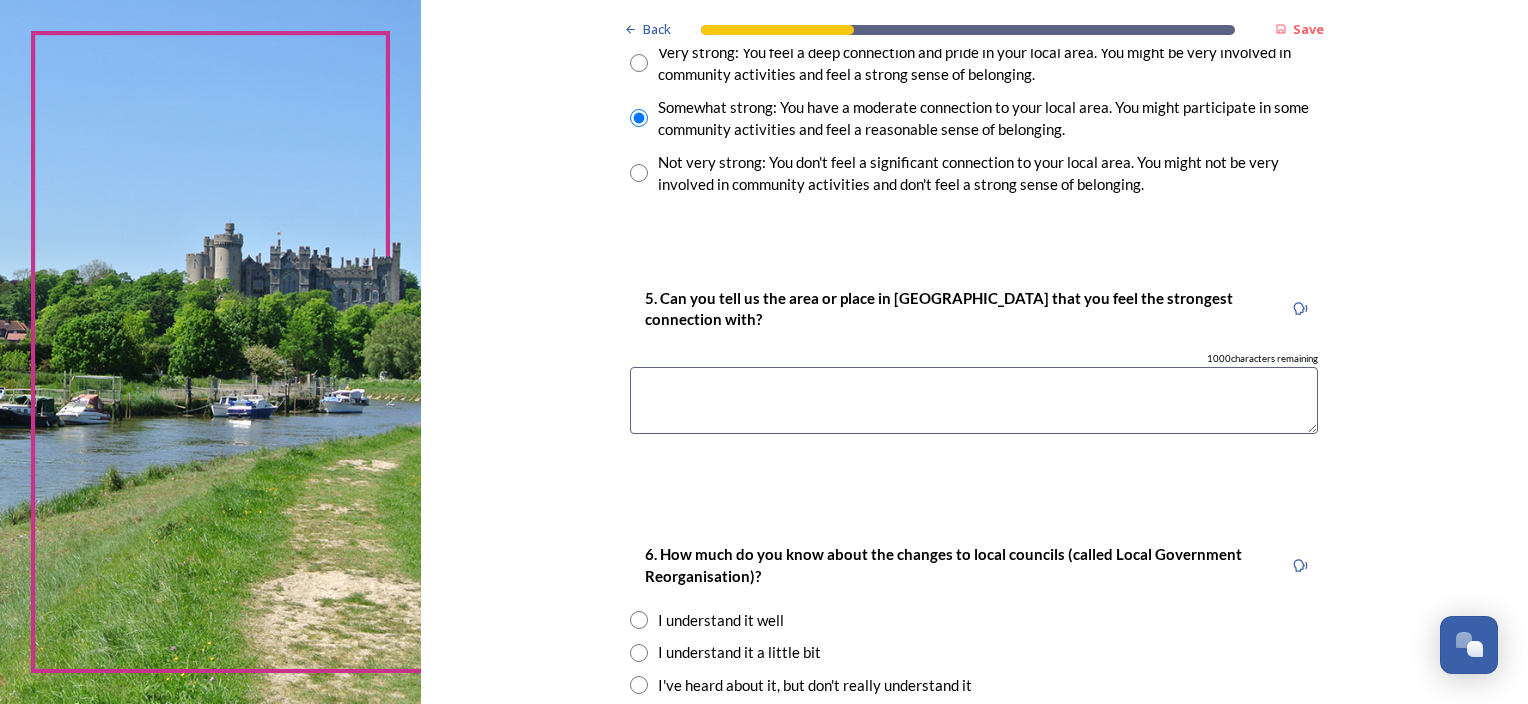 click at bounding box center [974, 400] 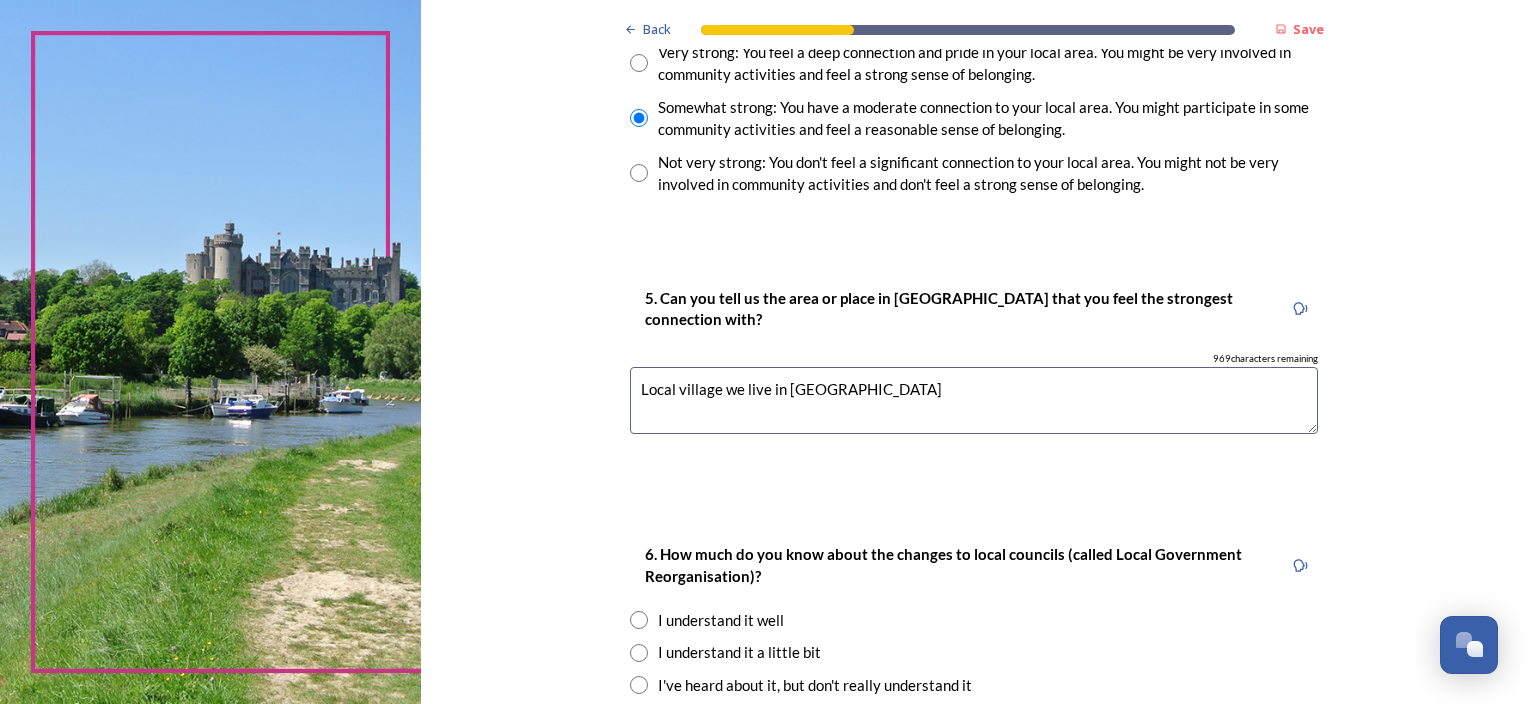 scroll, scrollTop: 1859, scrollLeft: 0, axis: vertical 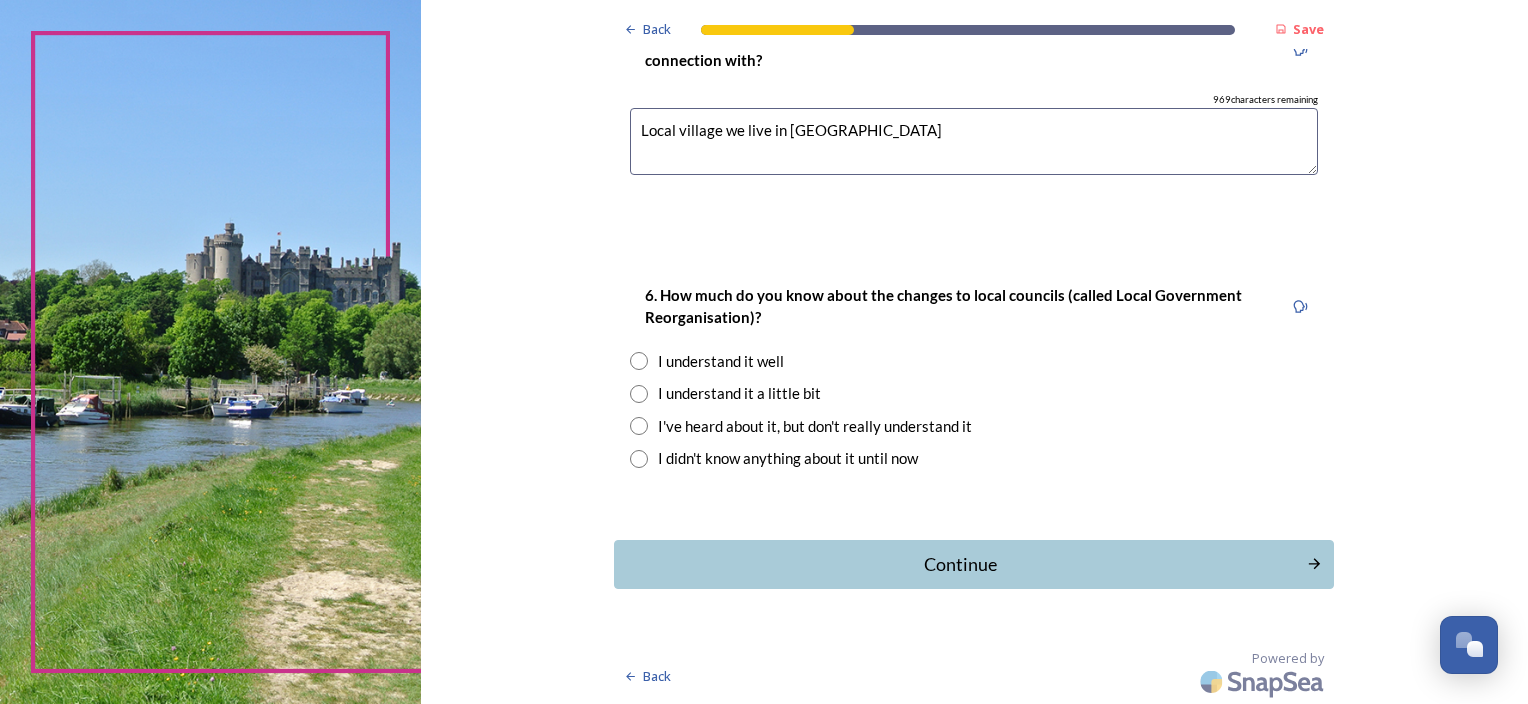 type on "Local village we live in Yapton" 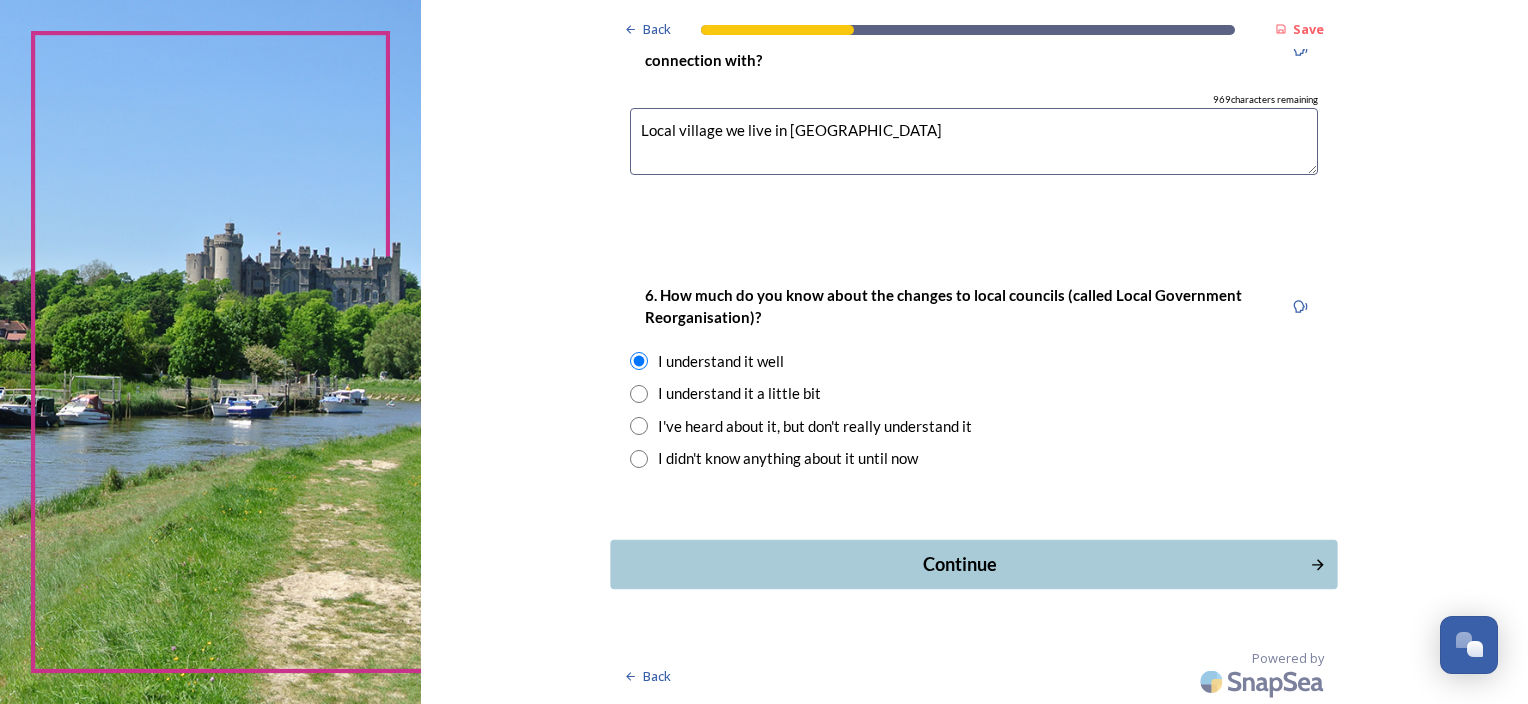 click on "Continue" at bounding box center (960, 564) 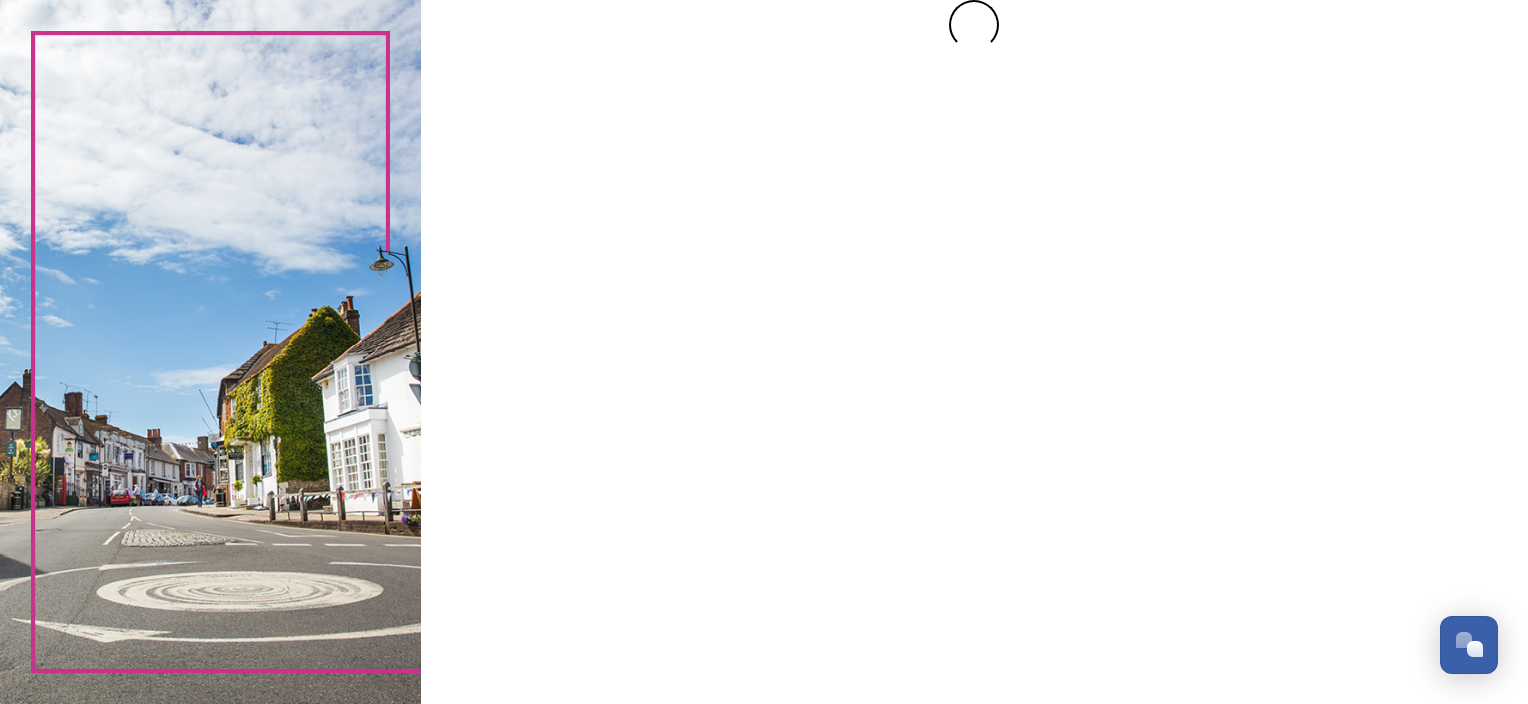 scroll, scrollTop: 0, scrollLeft: 0, axis: both 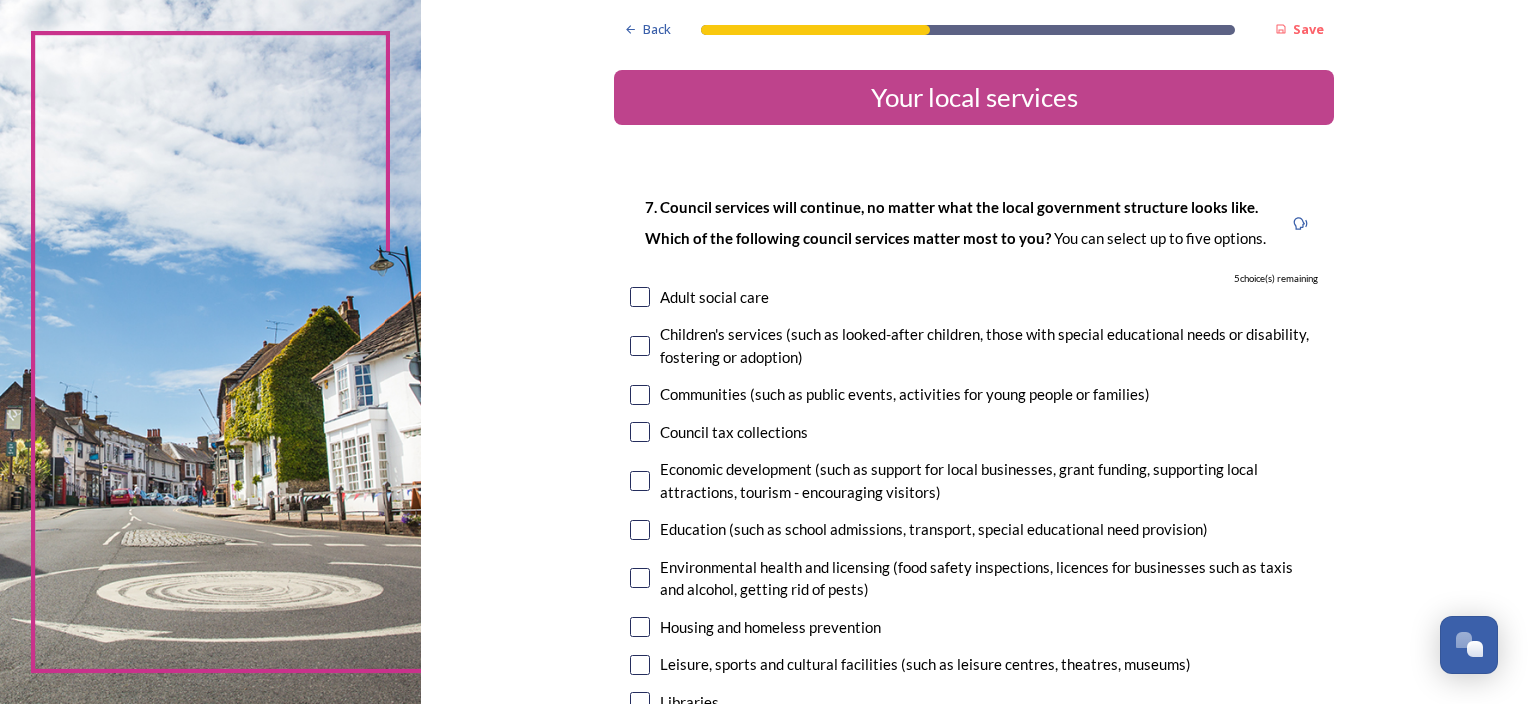 click at bounding box center (640, 395) 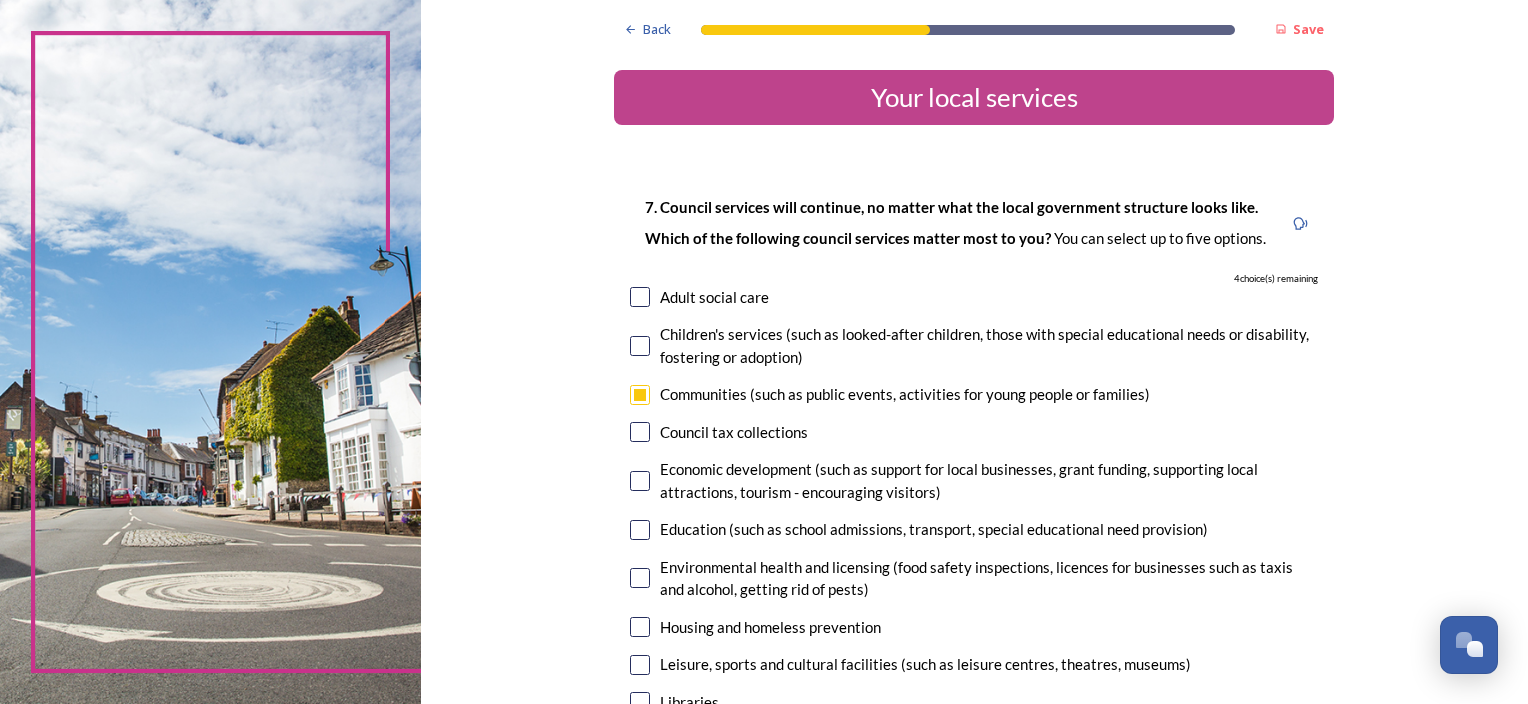 click at bounding box center (640, 432) 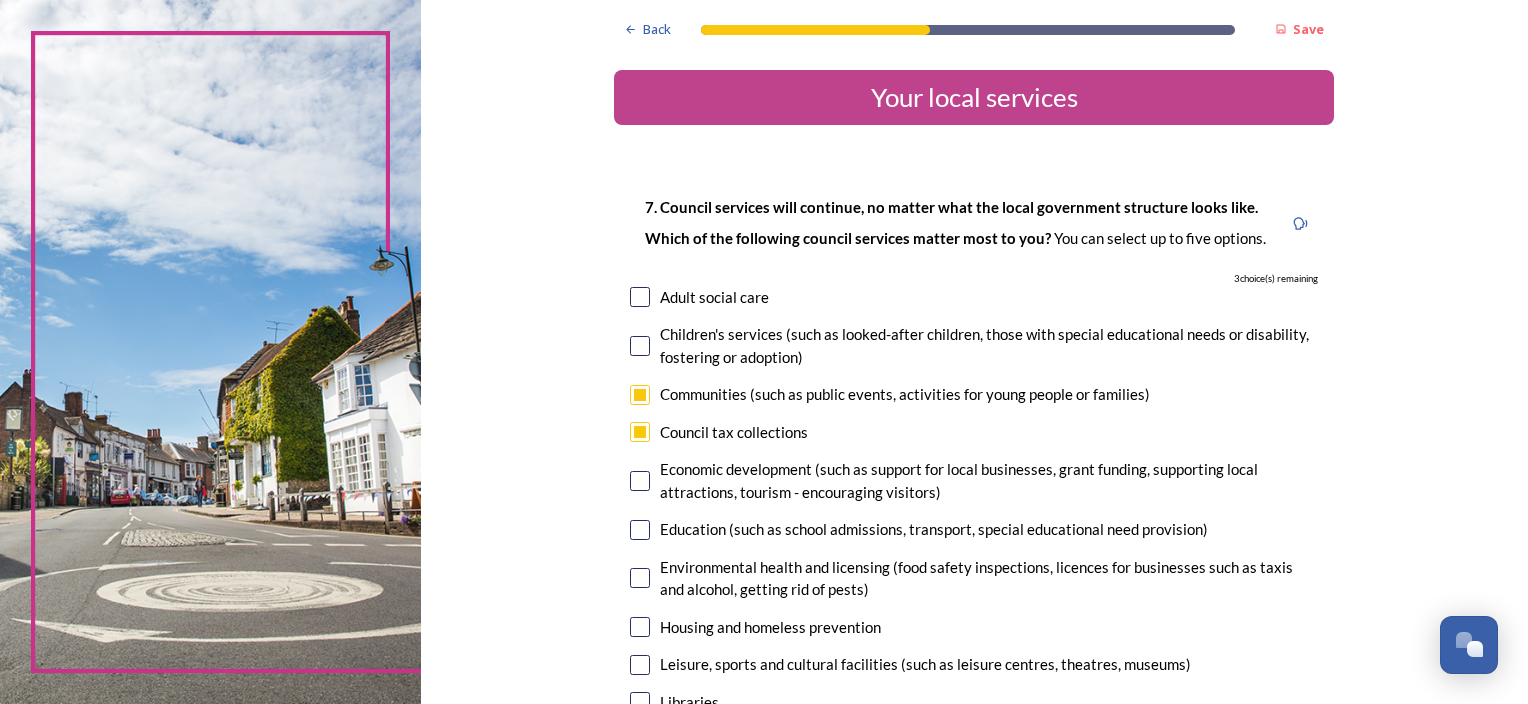 click at bounding box center (640, 481) 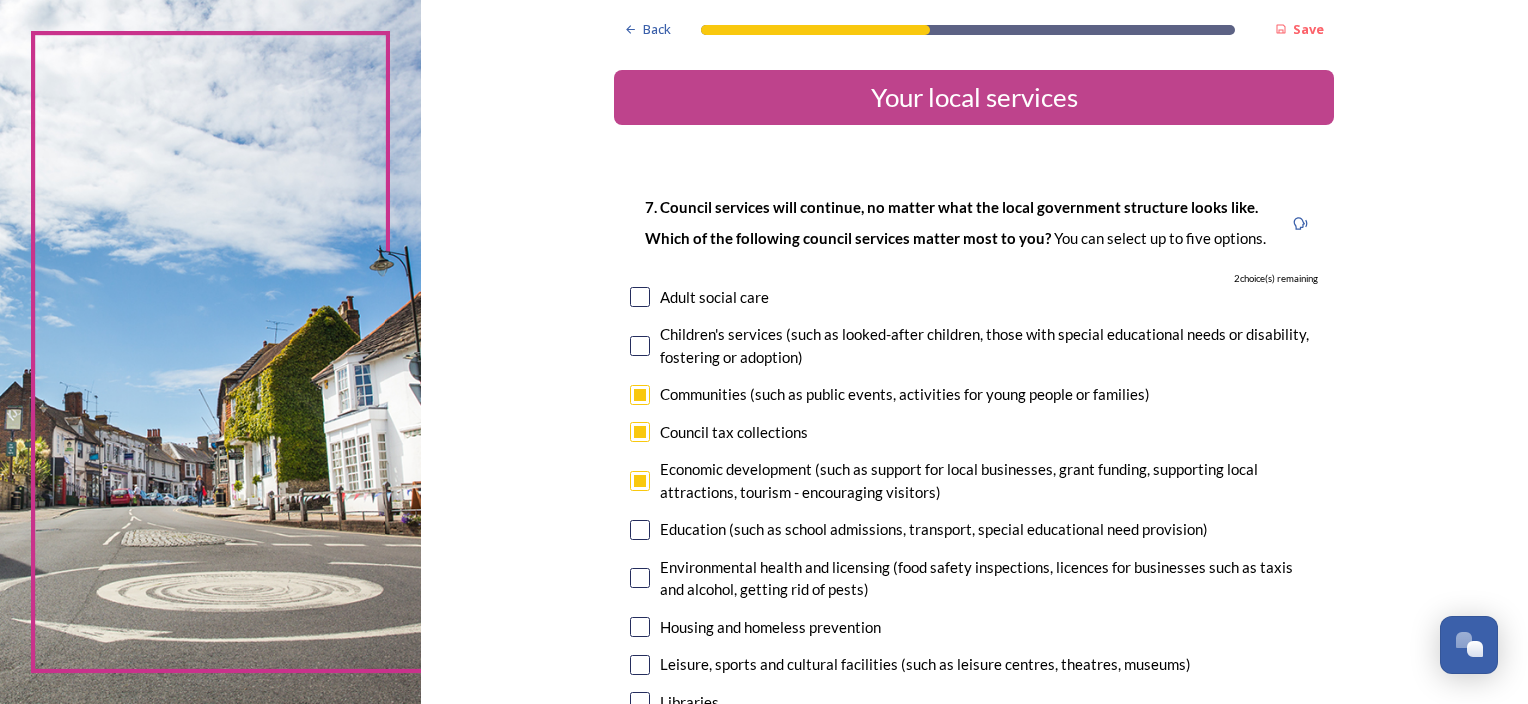 click at bounding box center (640, 530) 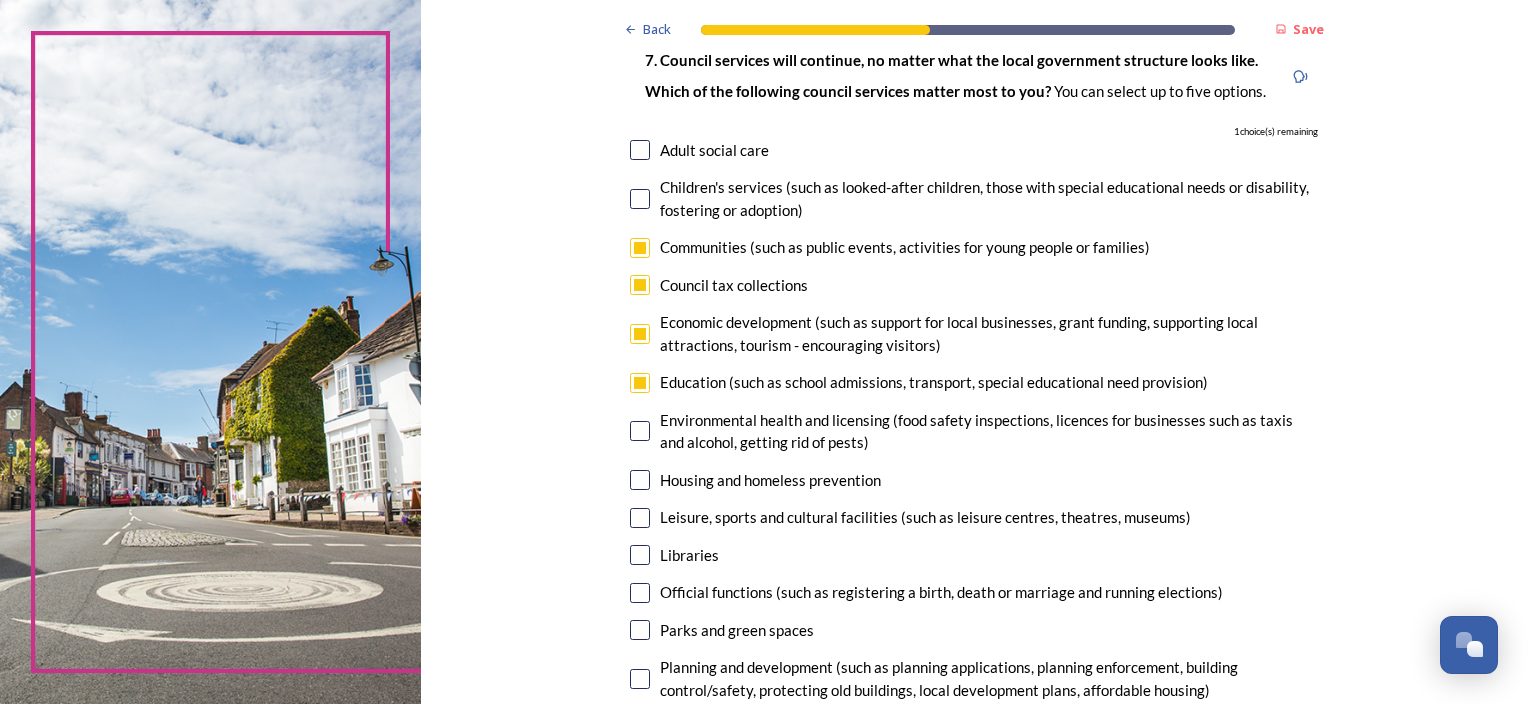scroll, scrollTop: 200, scrollLeft: 0, axis: vertical 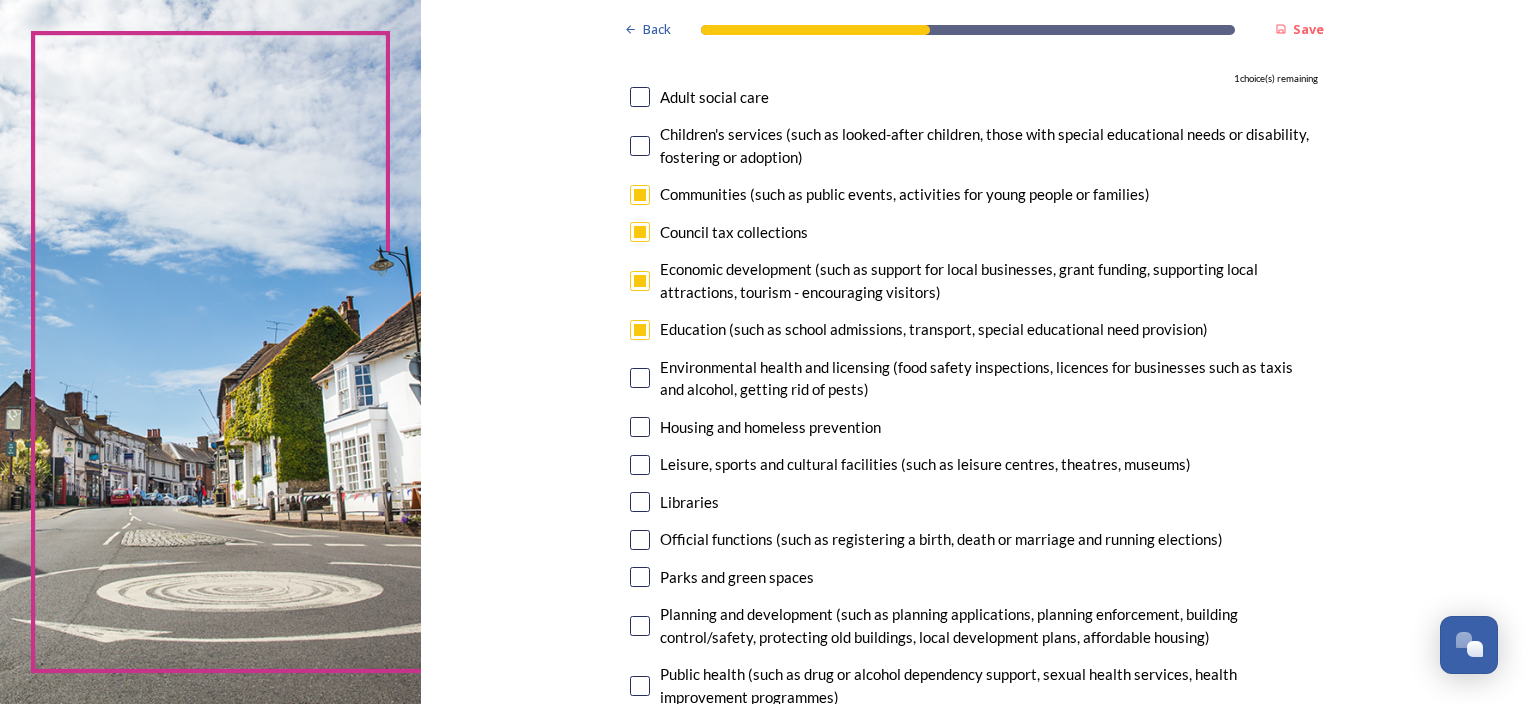 click at bounding box center (640, 465) 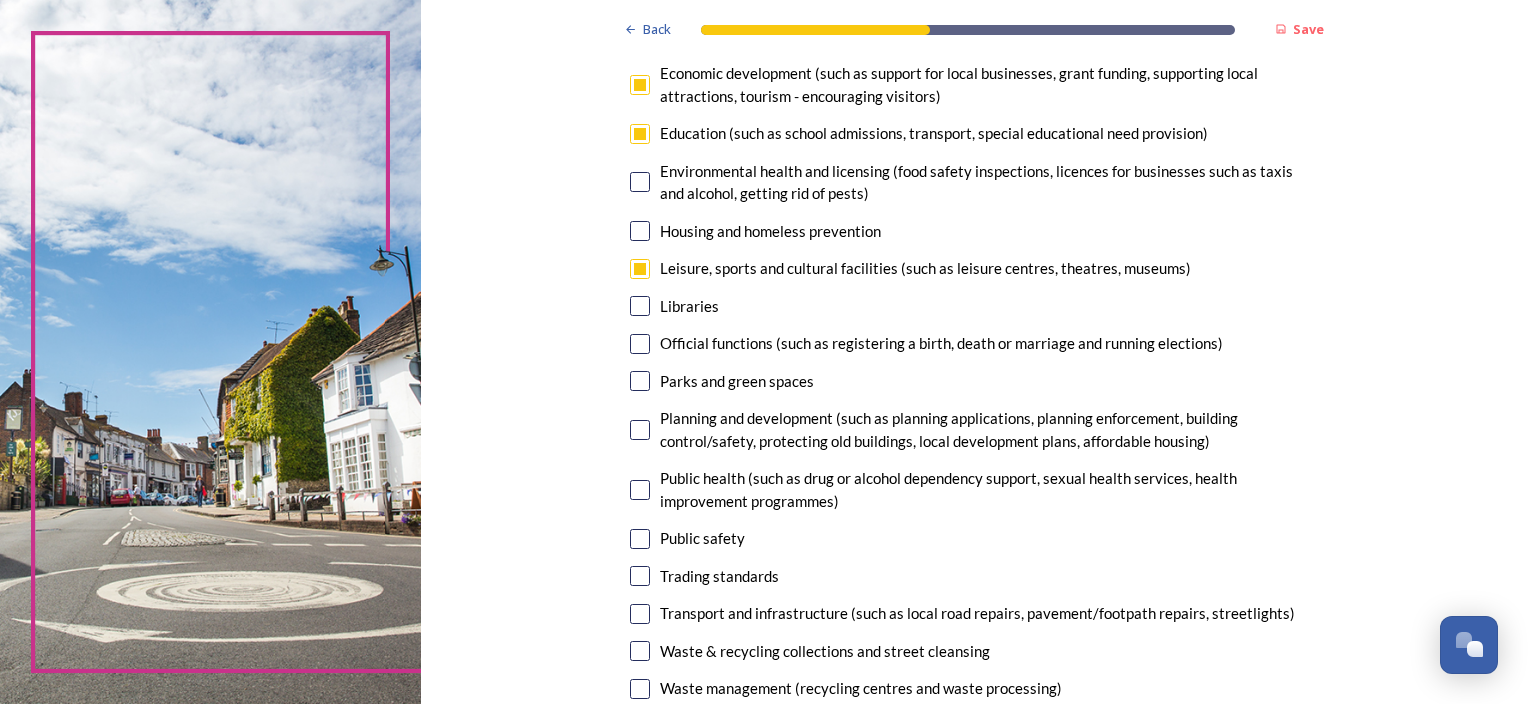 scroll, scrollTop: 400, scrollLeft: 0, axis: vertical 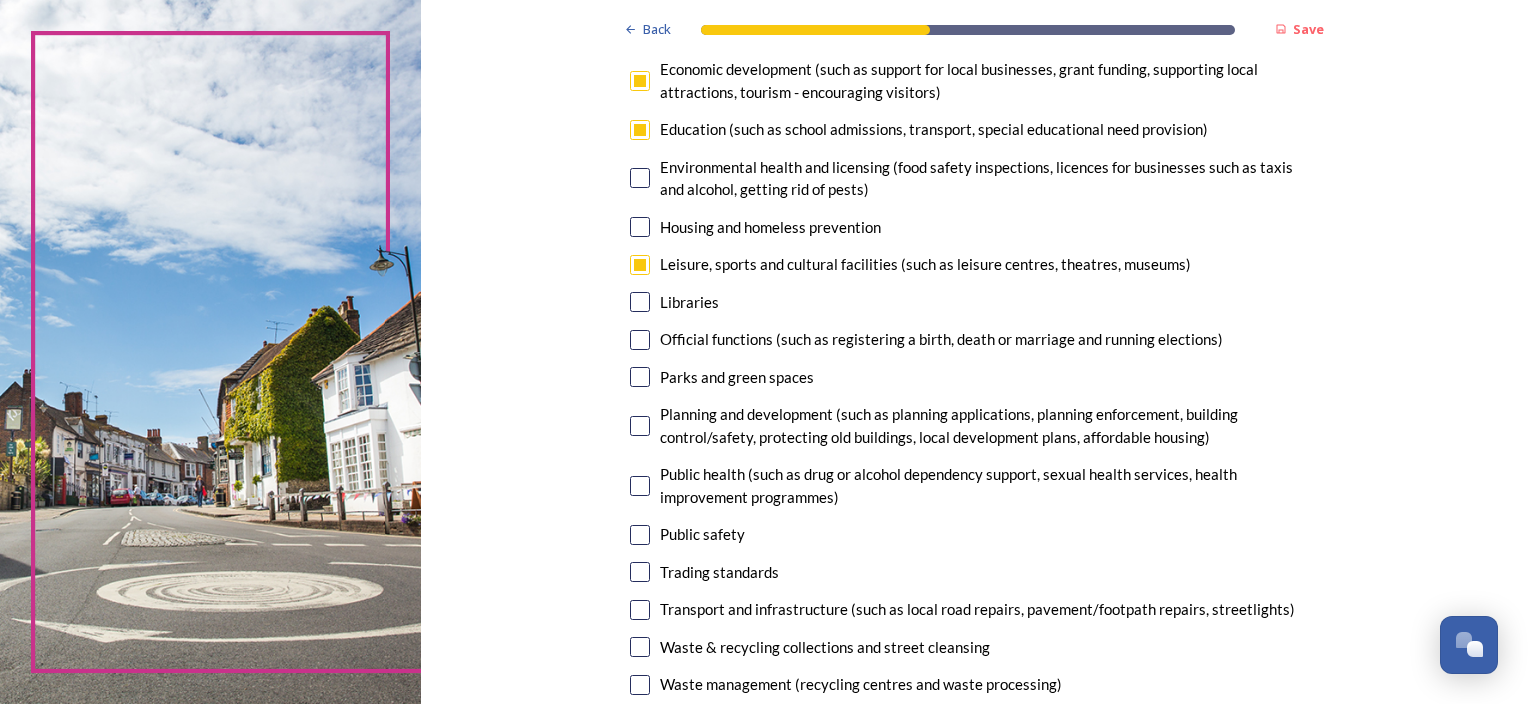 click at bounding box center [640, 377] 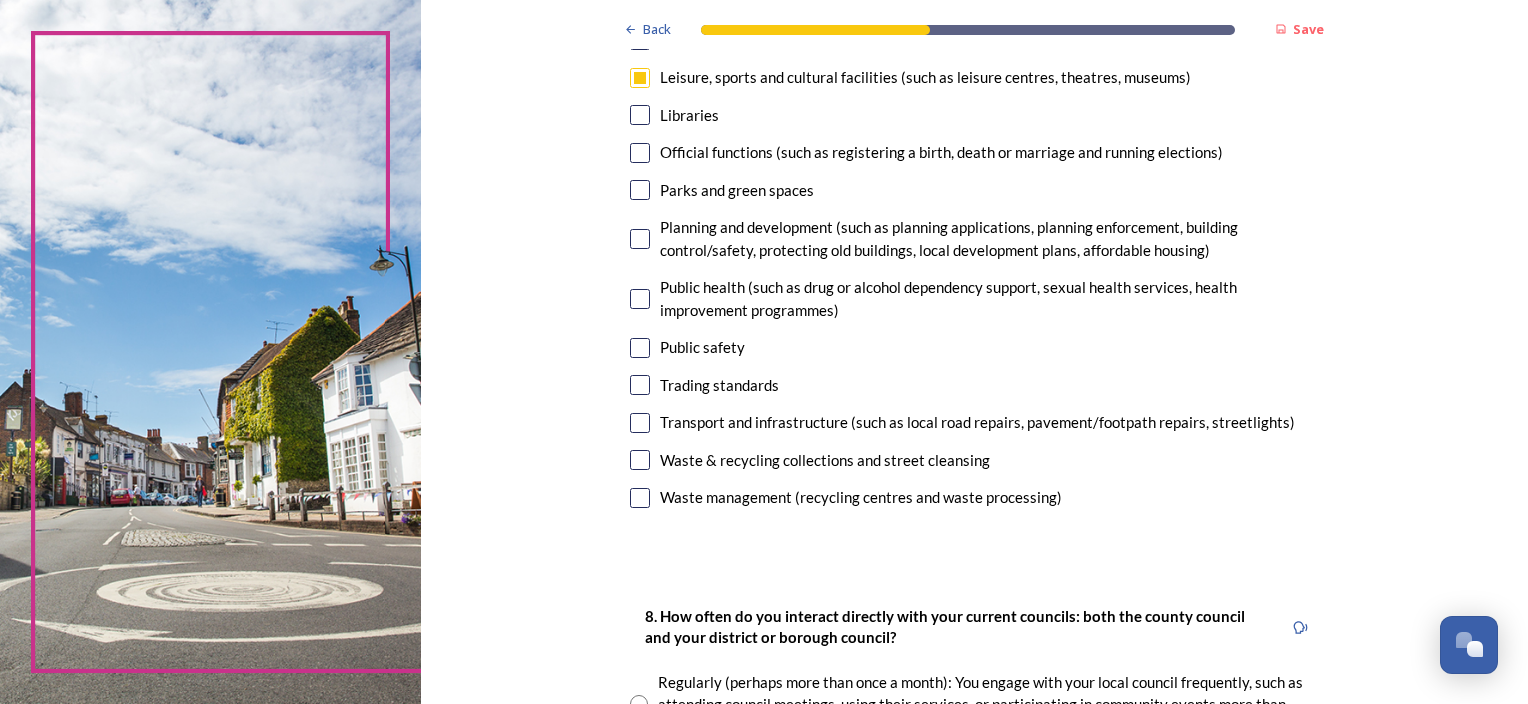 scroll, scrollTop: 600, scrollLeft: 0, axis: vertical 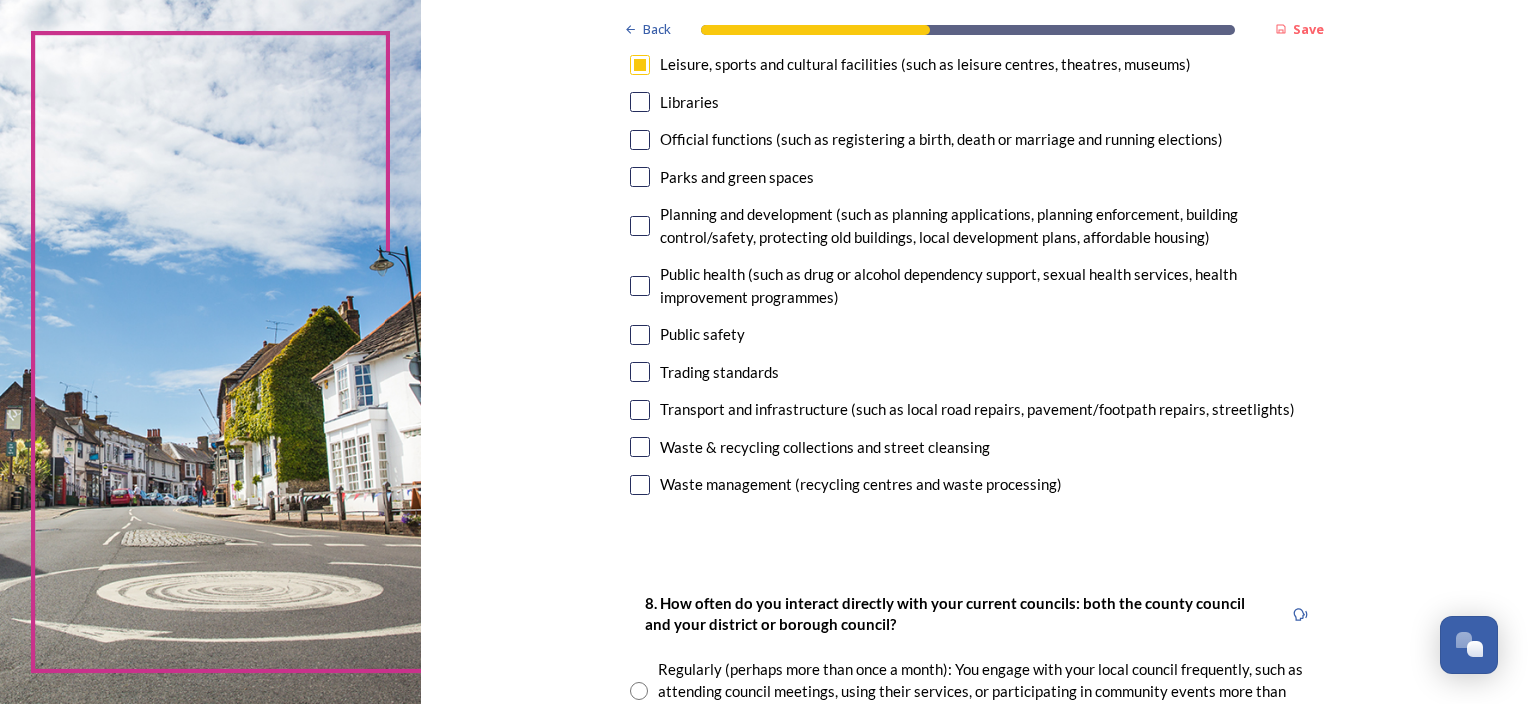 click at bounding box center [640, 485] 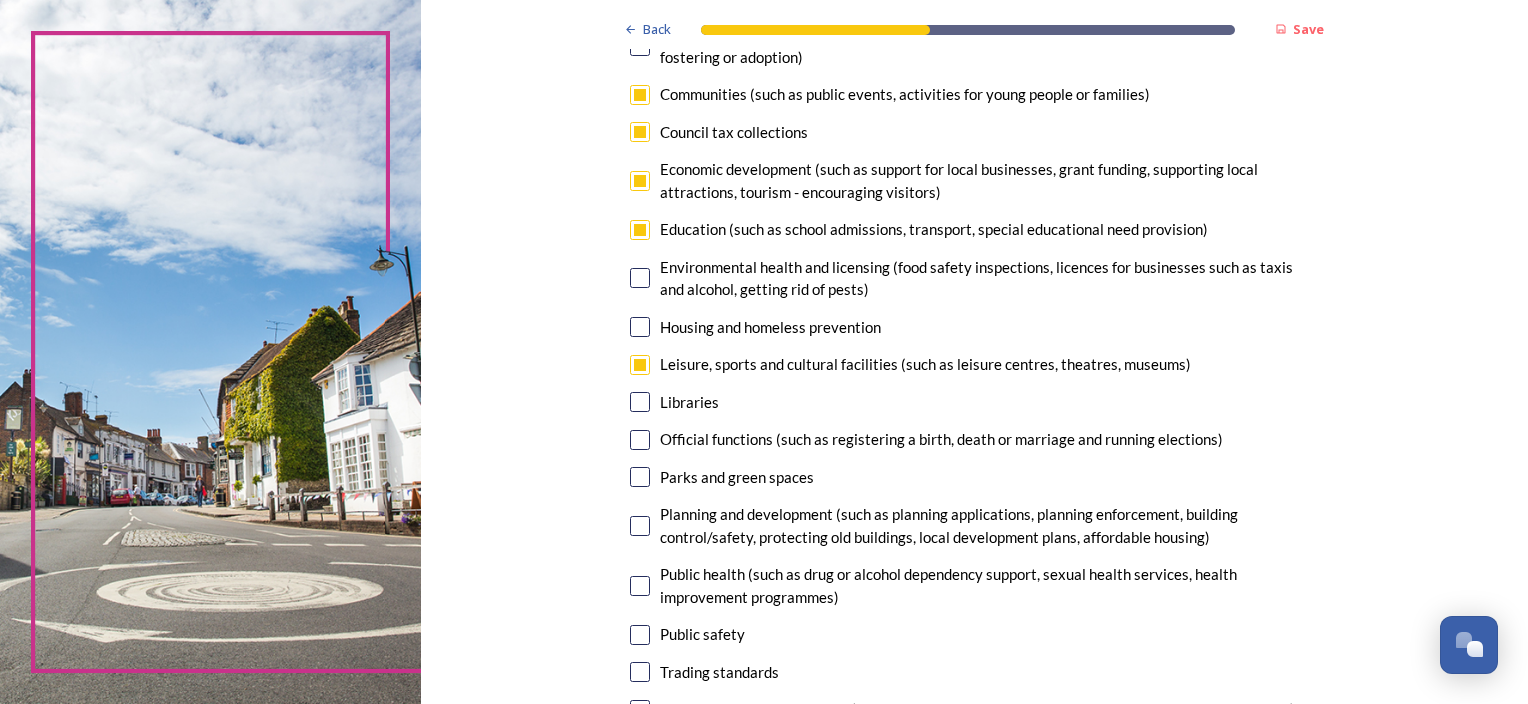 scroll, scrollTop: 200, scrollLeft: 0, axis: vertical 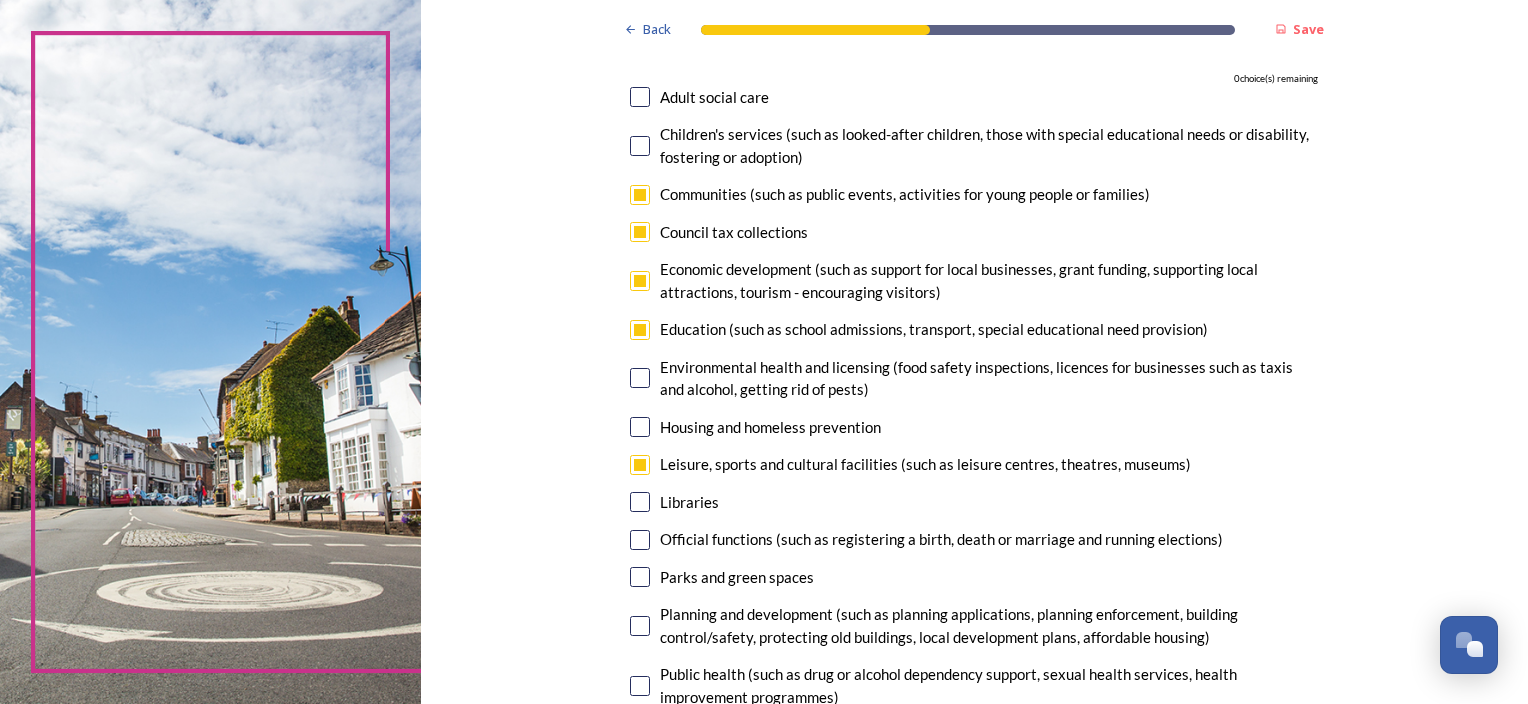 click at bounding box center (640, 232) 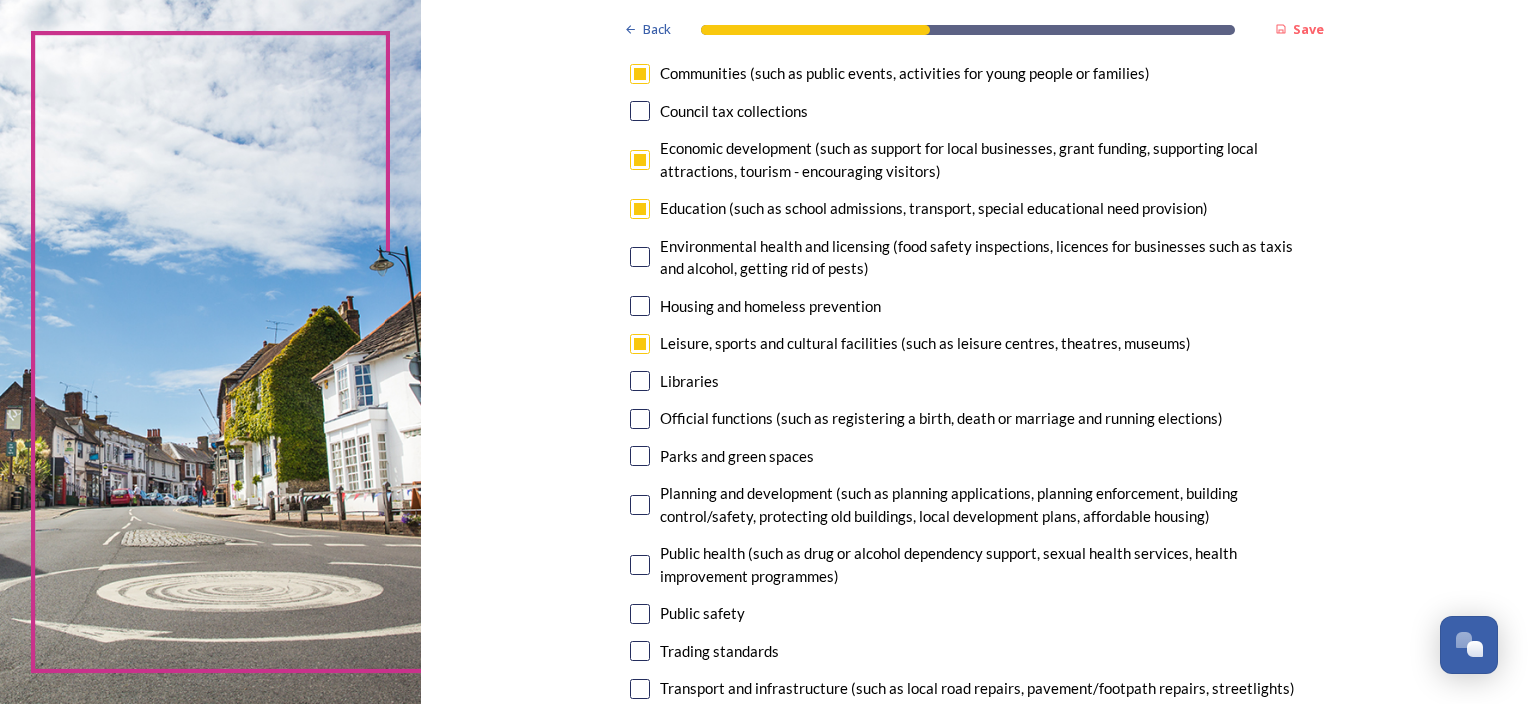 scroll, scrollTop: 500, scrollLeft: 0, axis: vertical 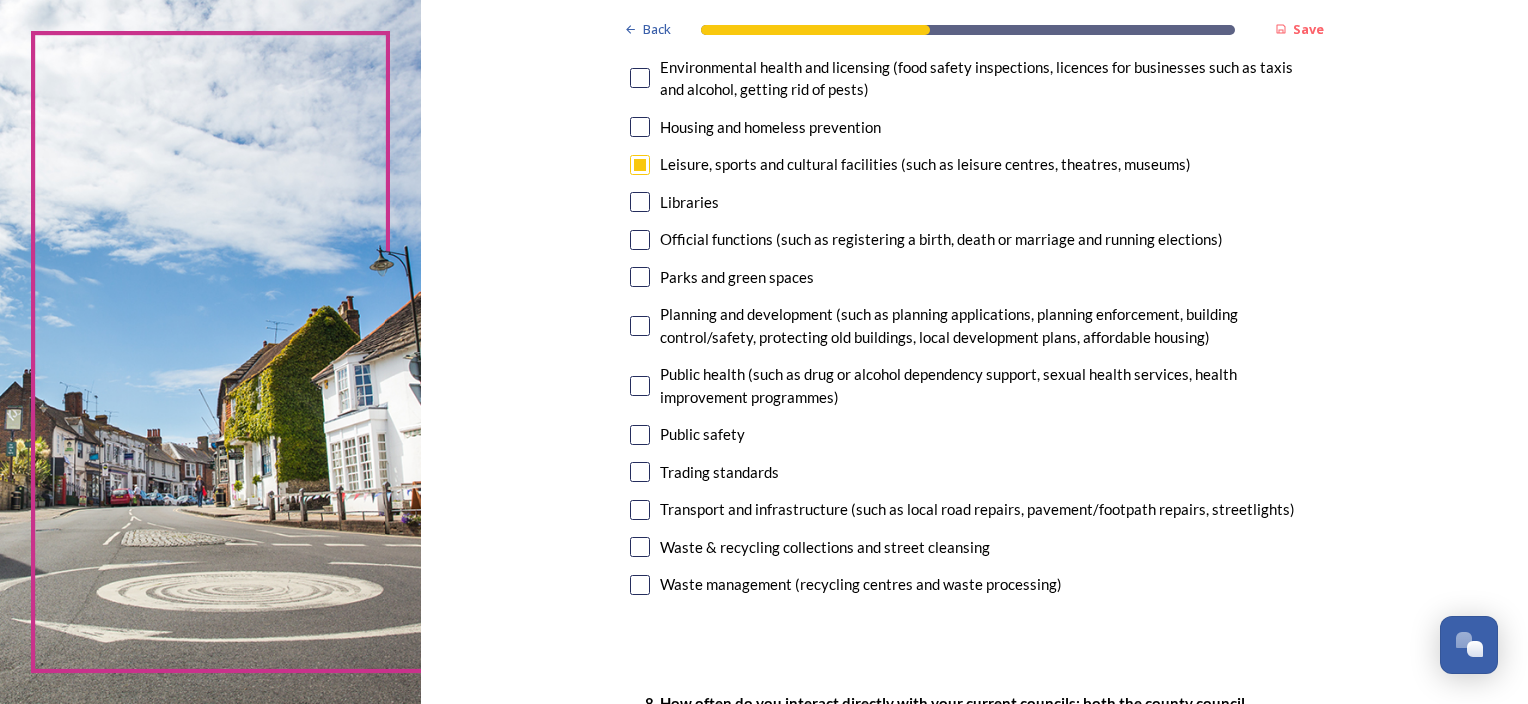 click at bounding box center (640, 585) 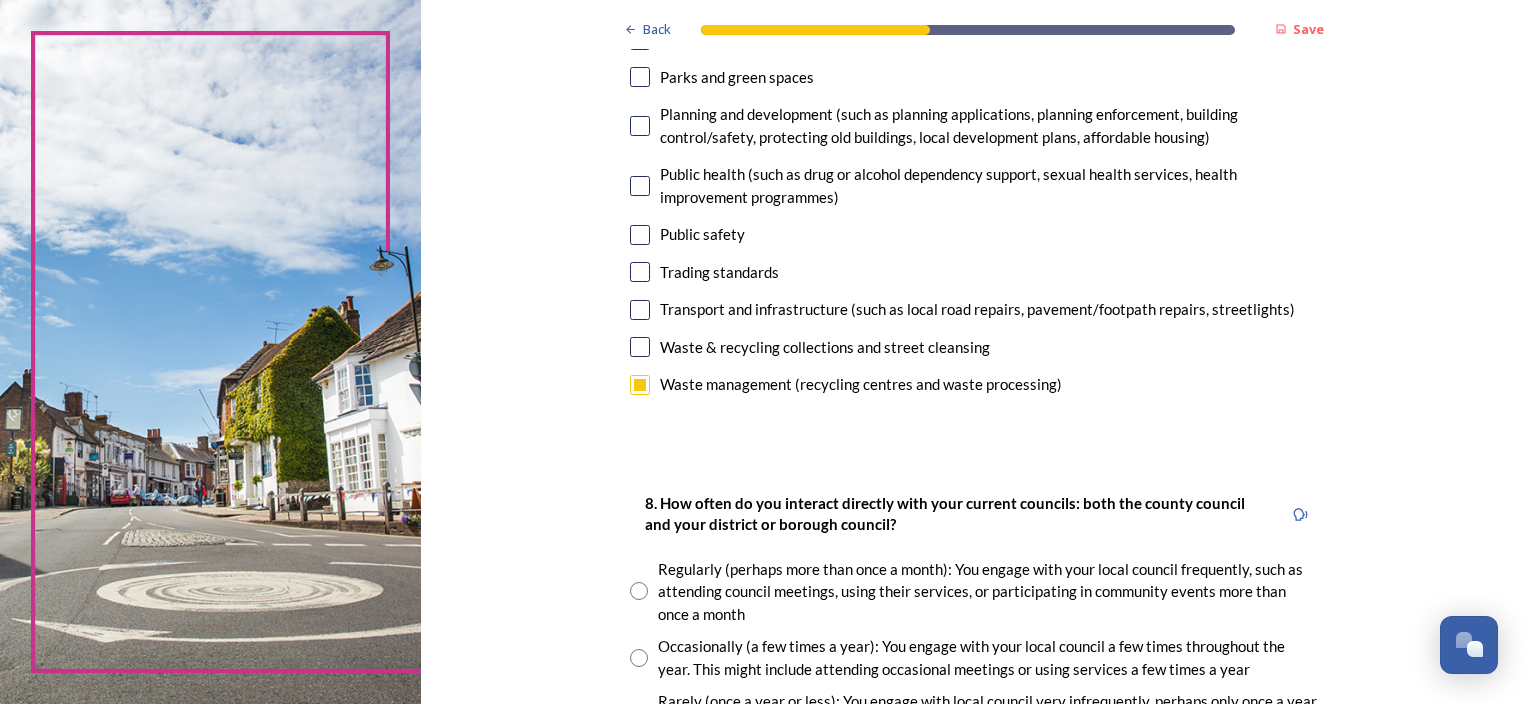 scroll, scrollTop: 1000, scrollLeft: 0, axis: vertical 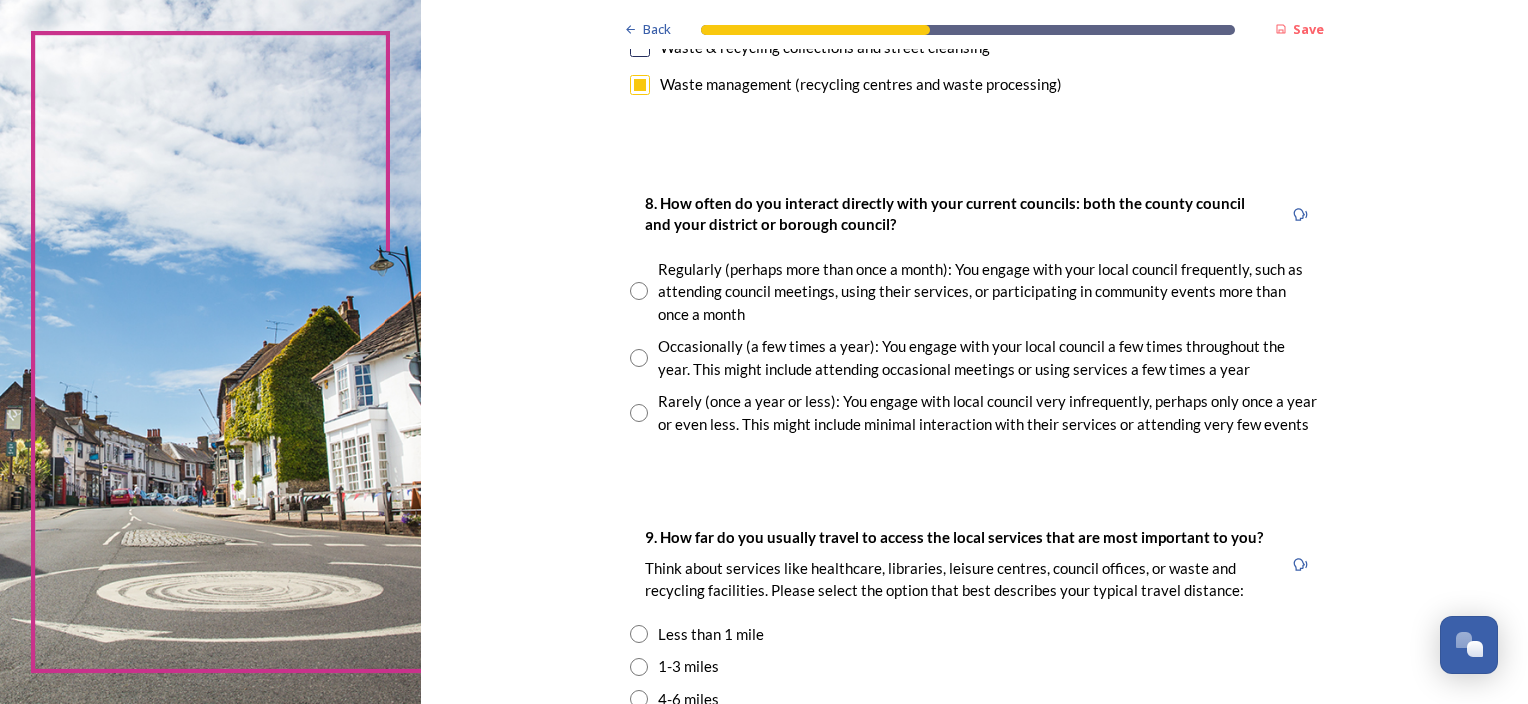 click at bounding box center [639, 291] 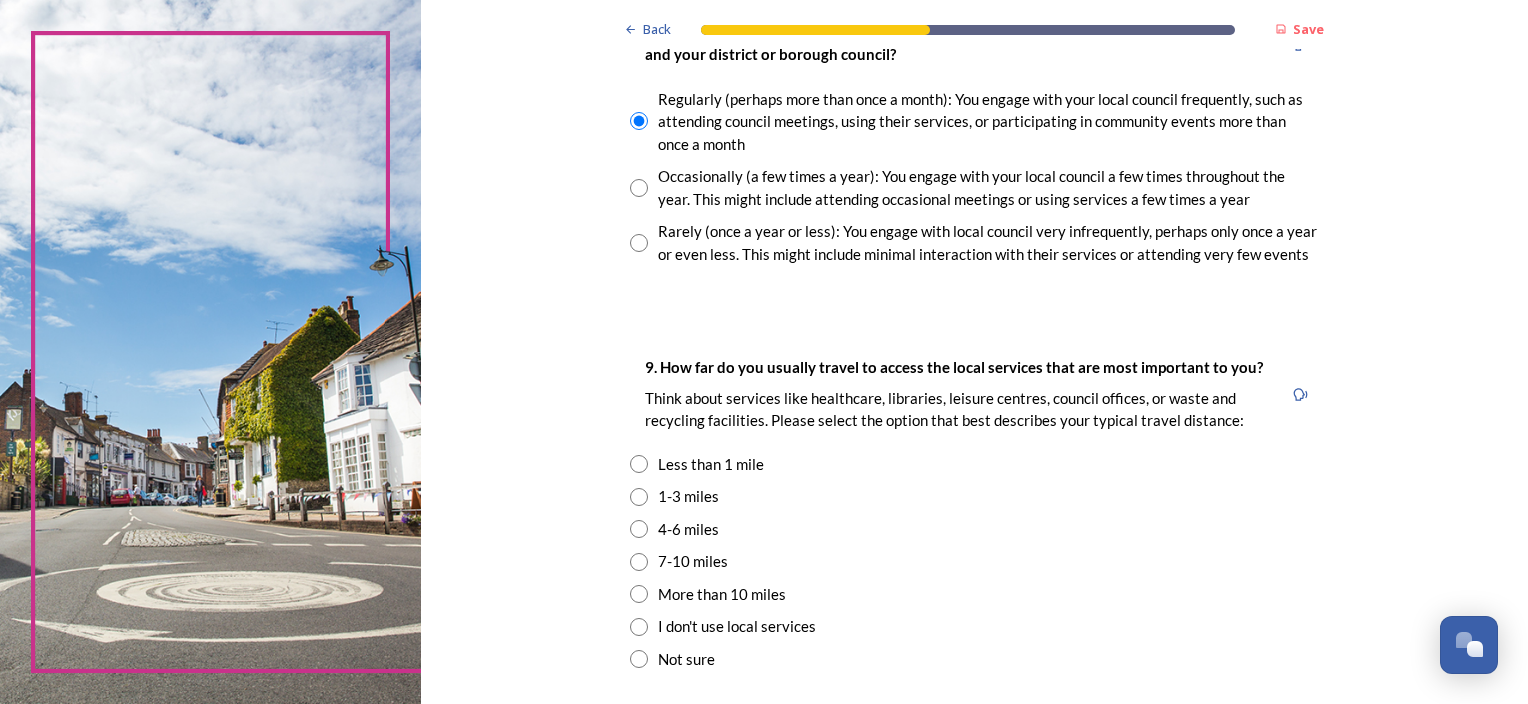 scroll, scrollTop: 1300, scrollLeft: 0, axis: vertical 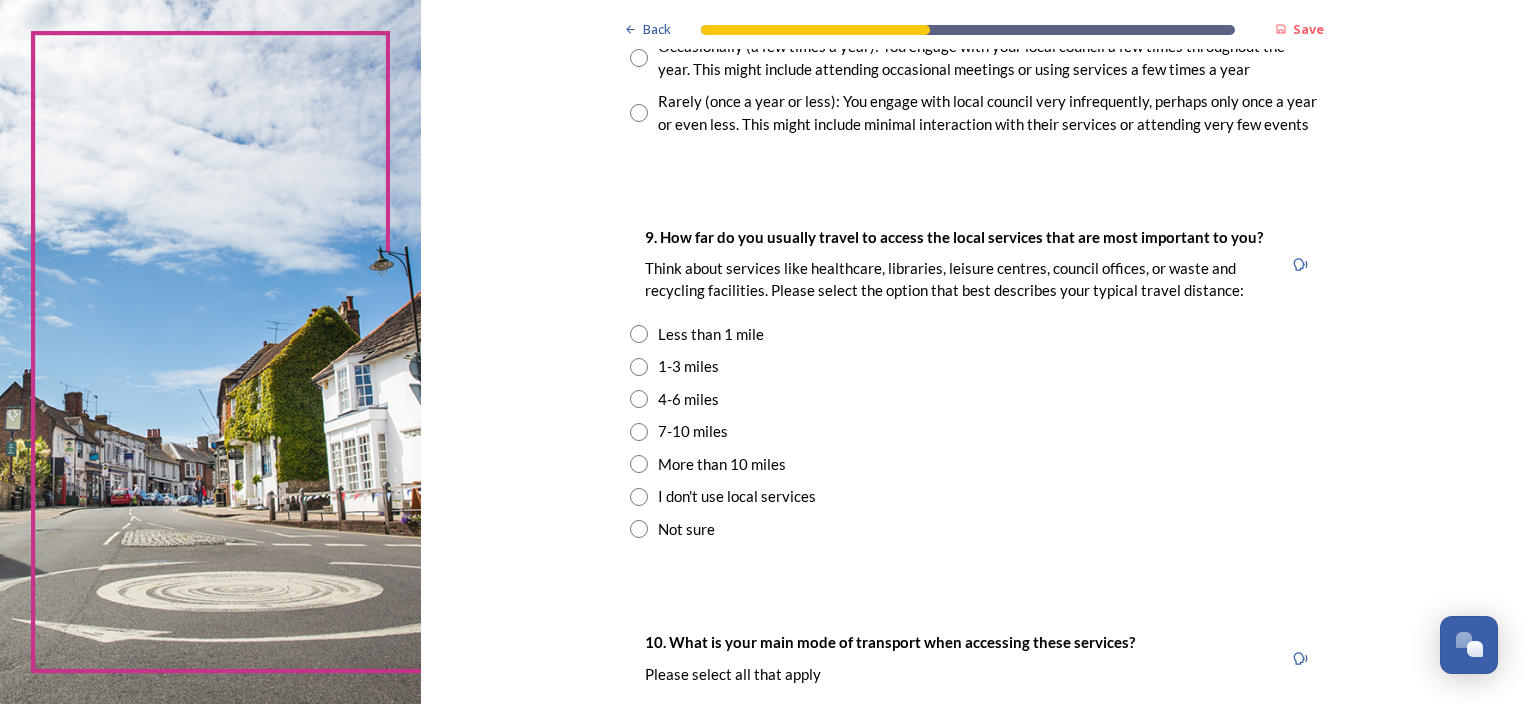 click at bounding box center (639, 399) 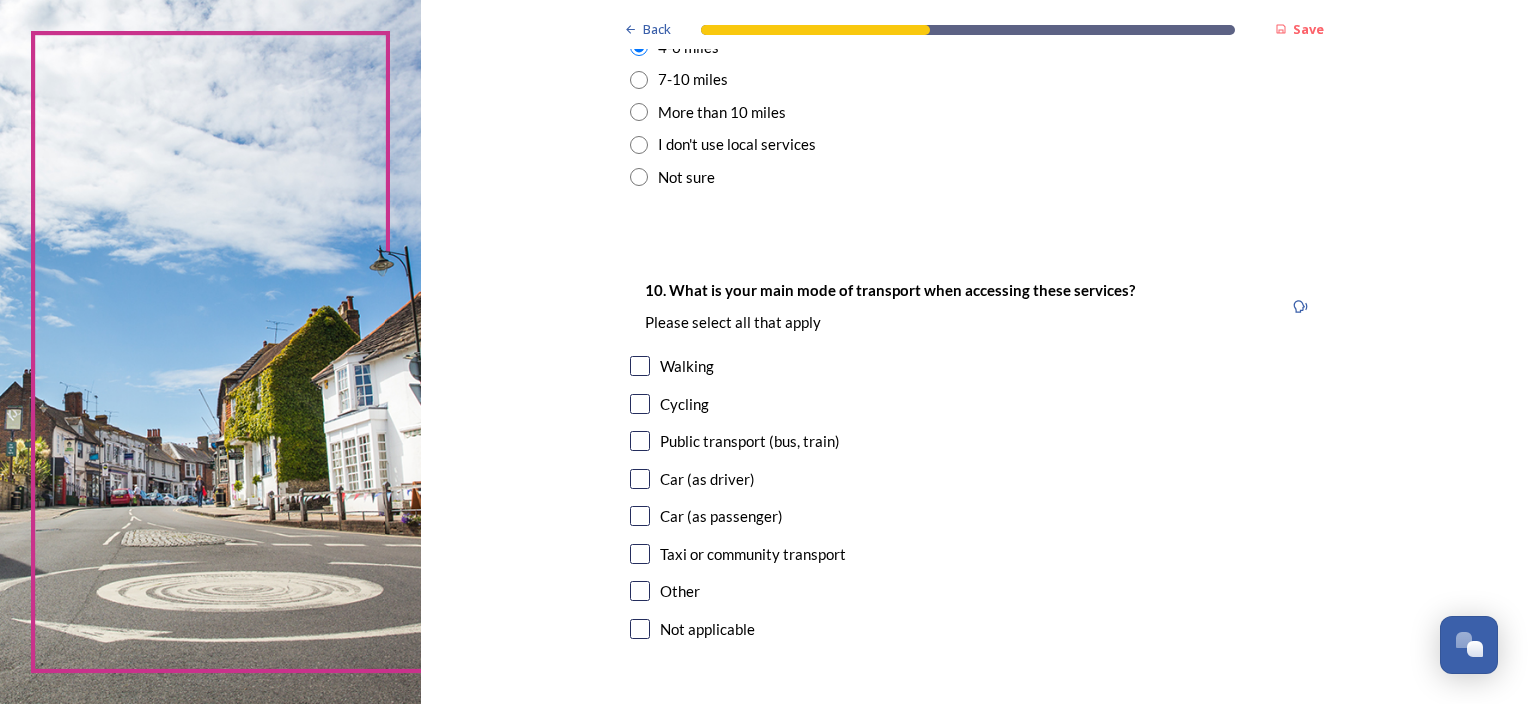 scroll, scrollTop: 1700, scrollLeft: 0, axis: vertical 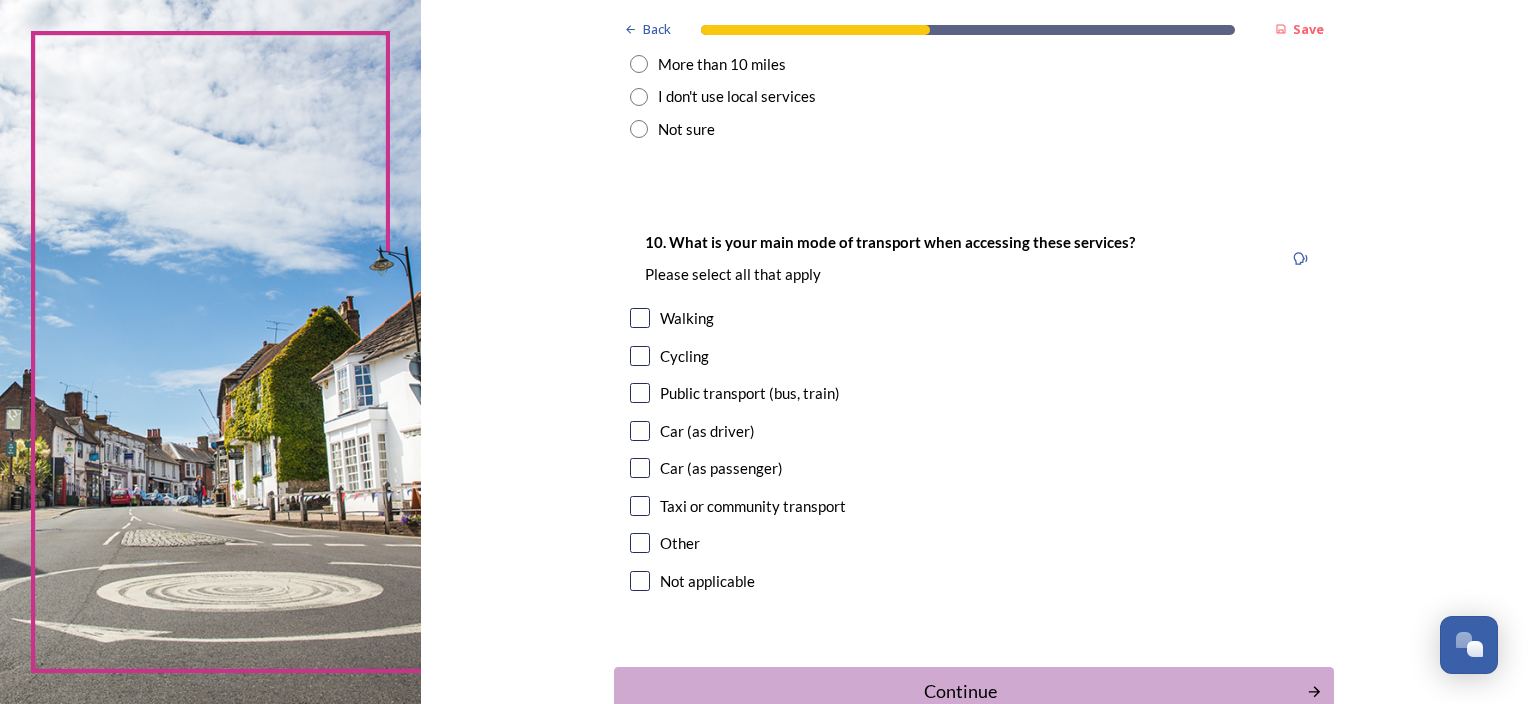 click at bounding box center (640, 431) 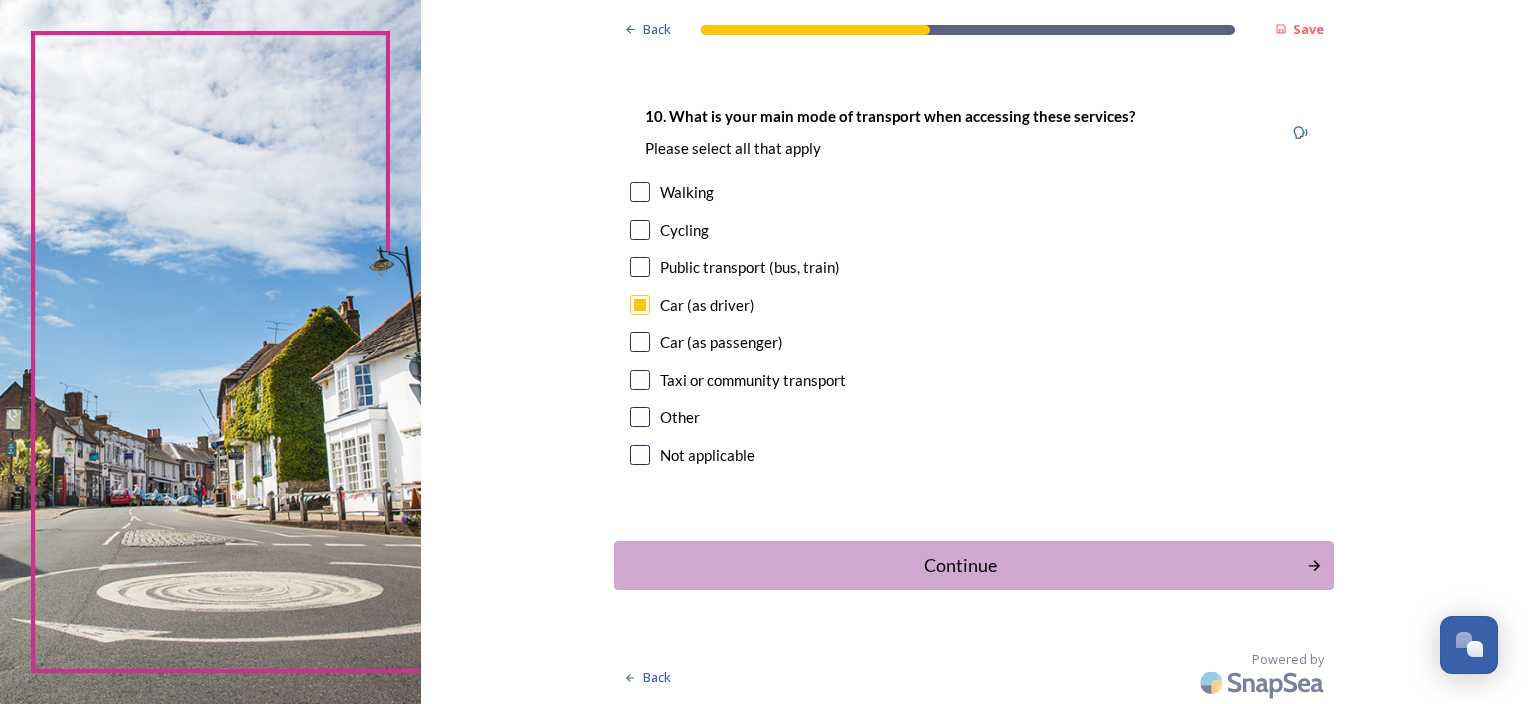 scroll, scrollTop: 1828, scrollLeft: 0, axis: vertical 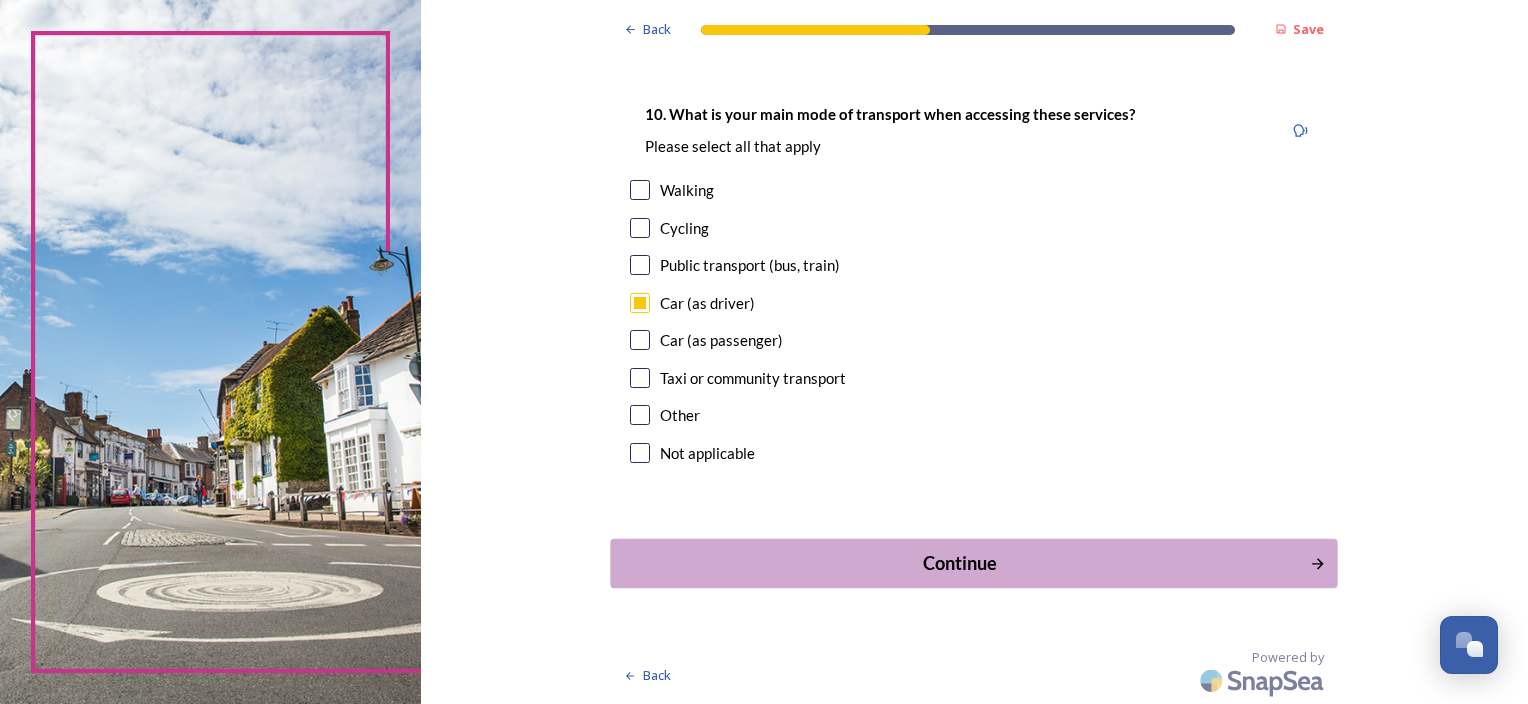click on "Continue" at bounding box center [960, 563] 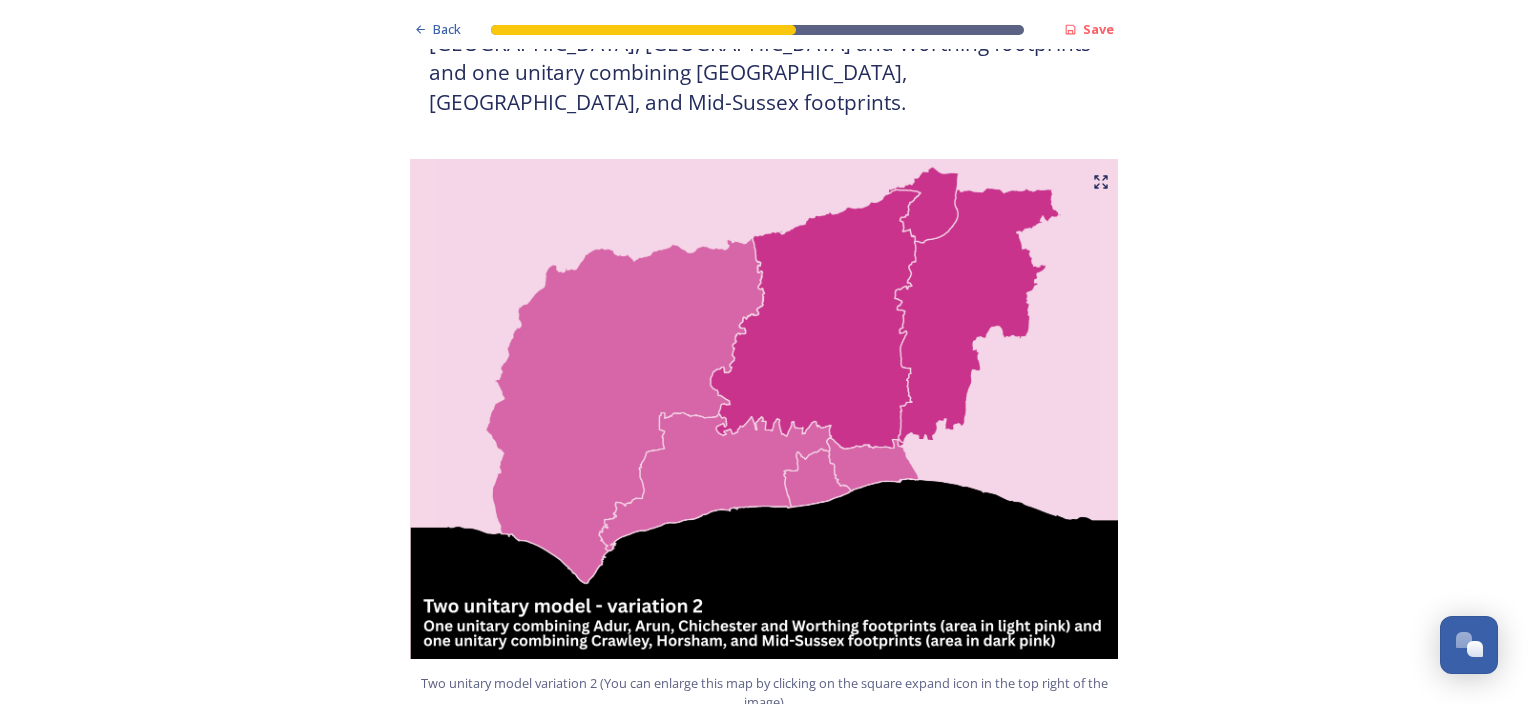 scroll, scrollTop: 2500, scrollLeft: 0, axis: vertical 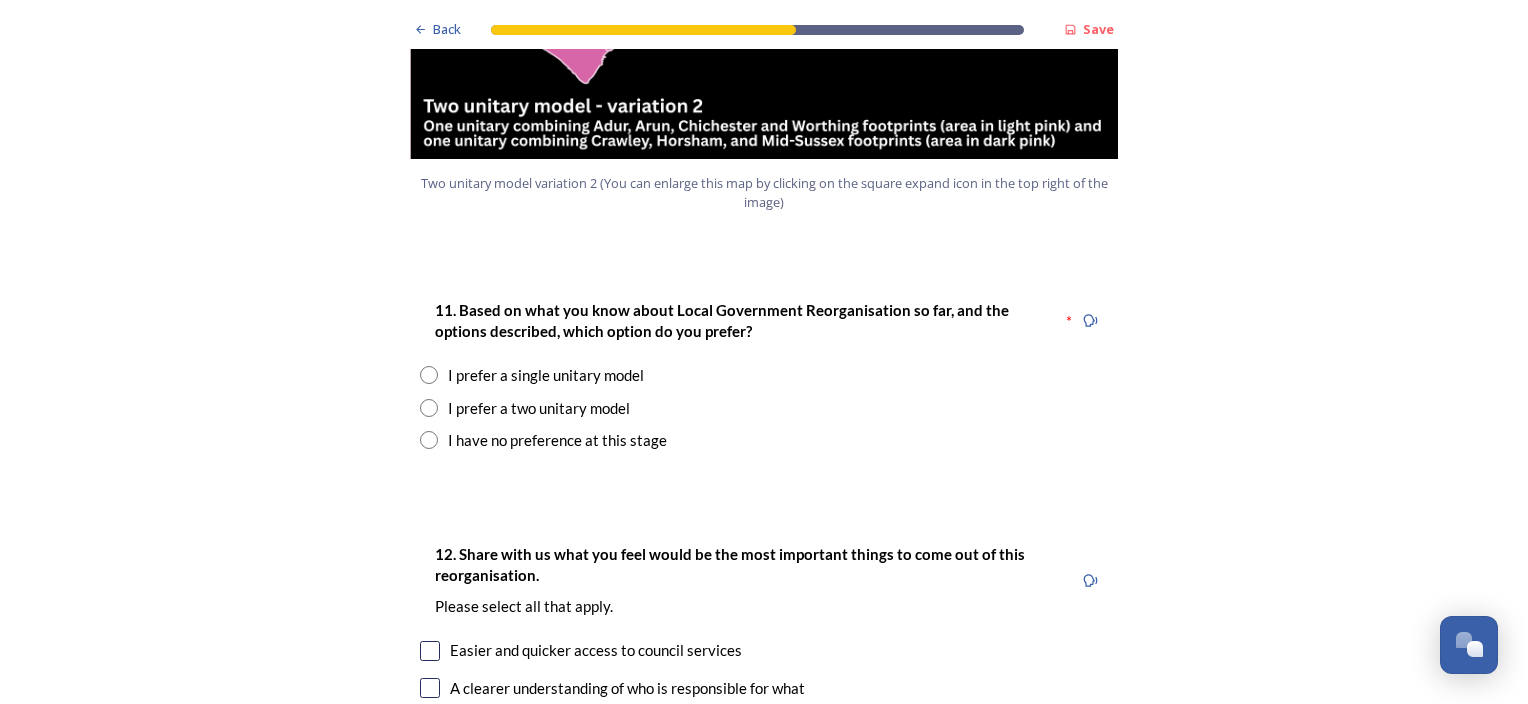 click at bounding box center [429, 408] 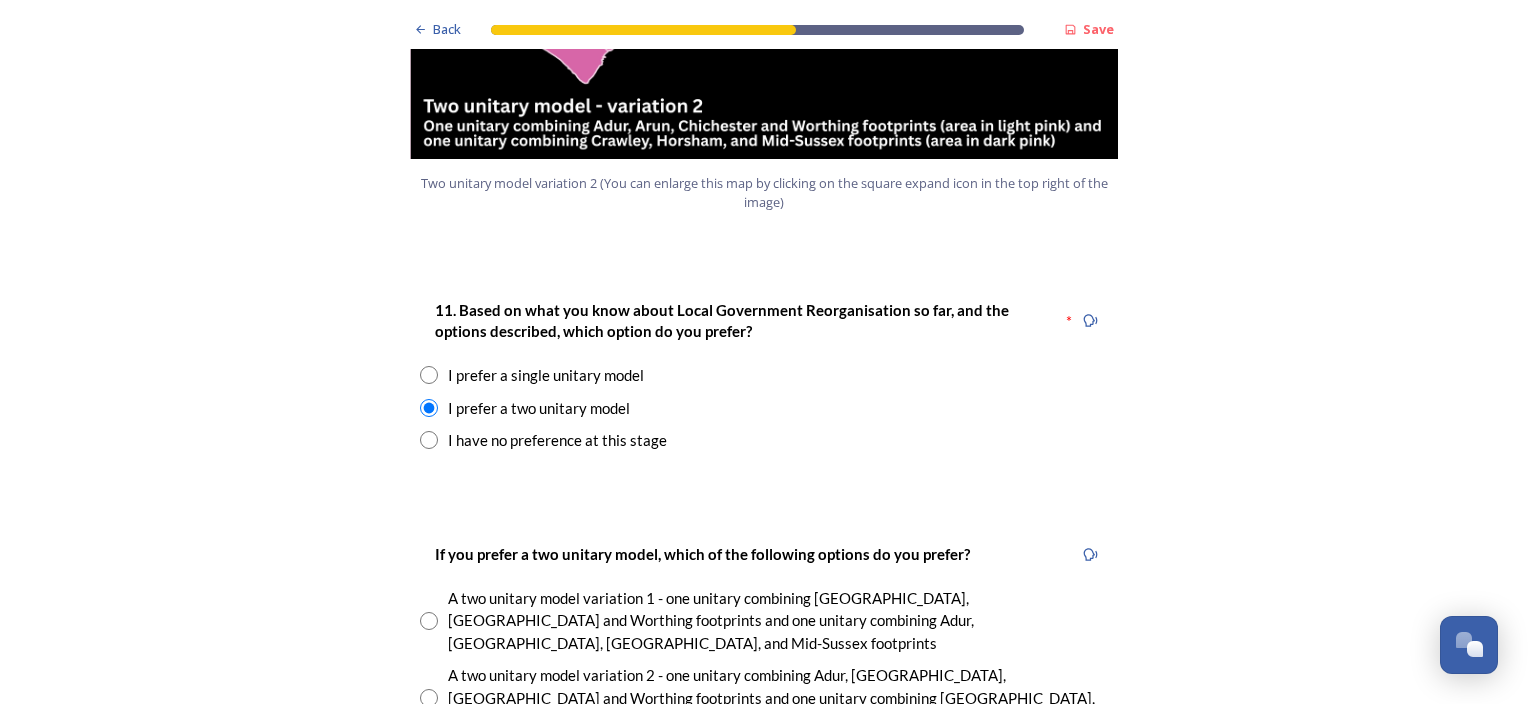 scroll, scrollTop: 2800, scrollLeft: 0, axis: vertical 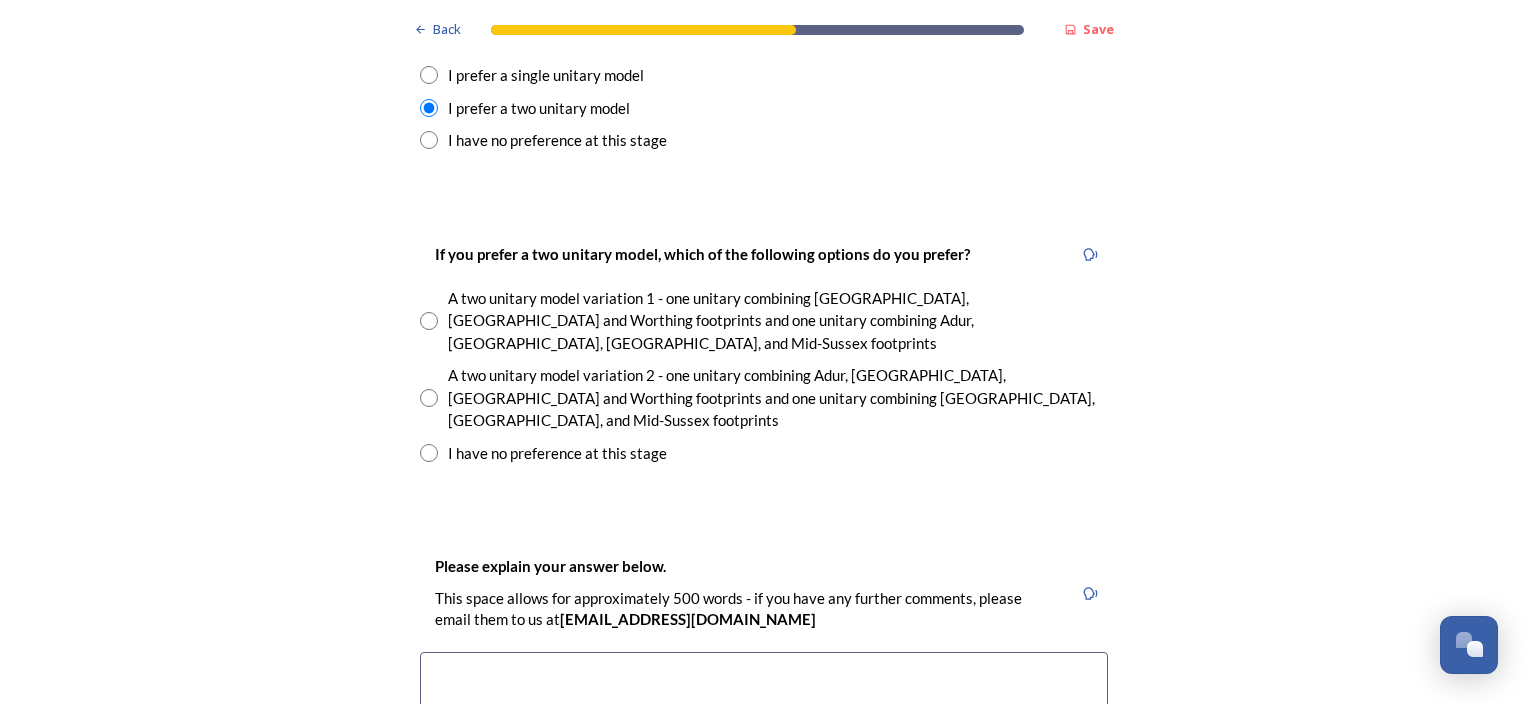 click at bounding box center (429, 398) 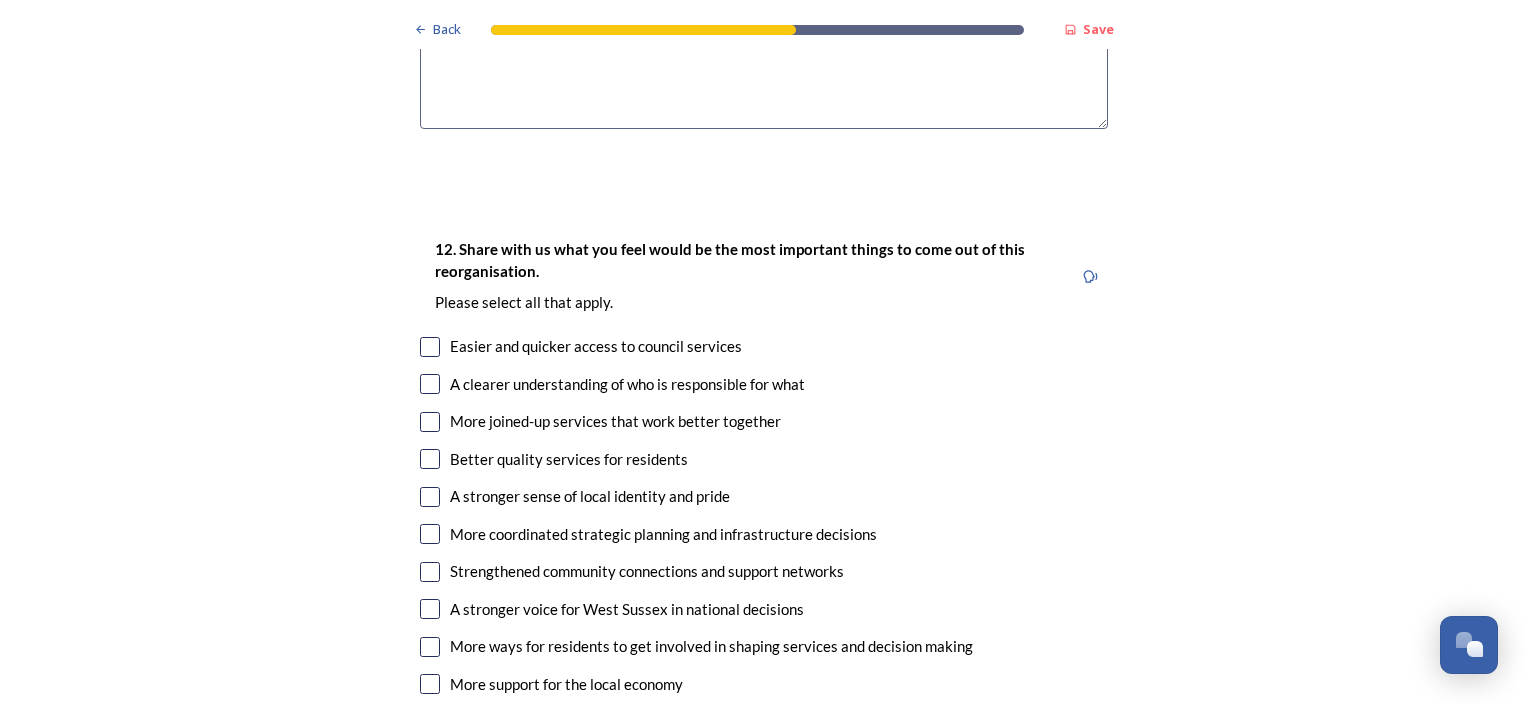 scroll, scrollTop: 3500, scrollLeft: 0, axis: vertical 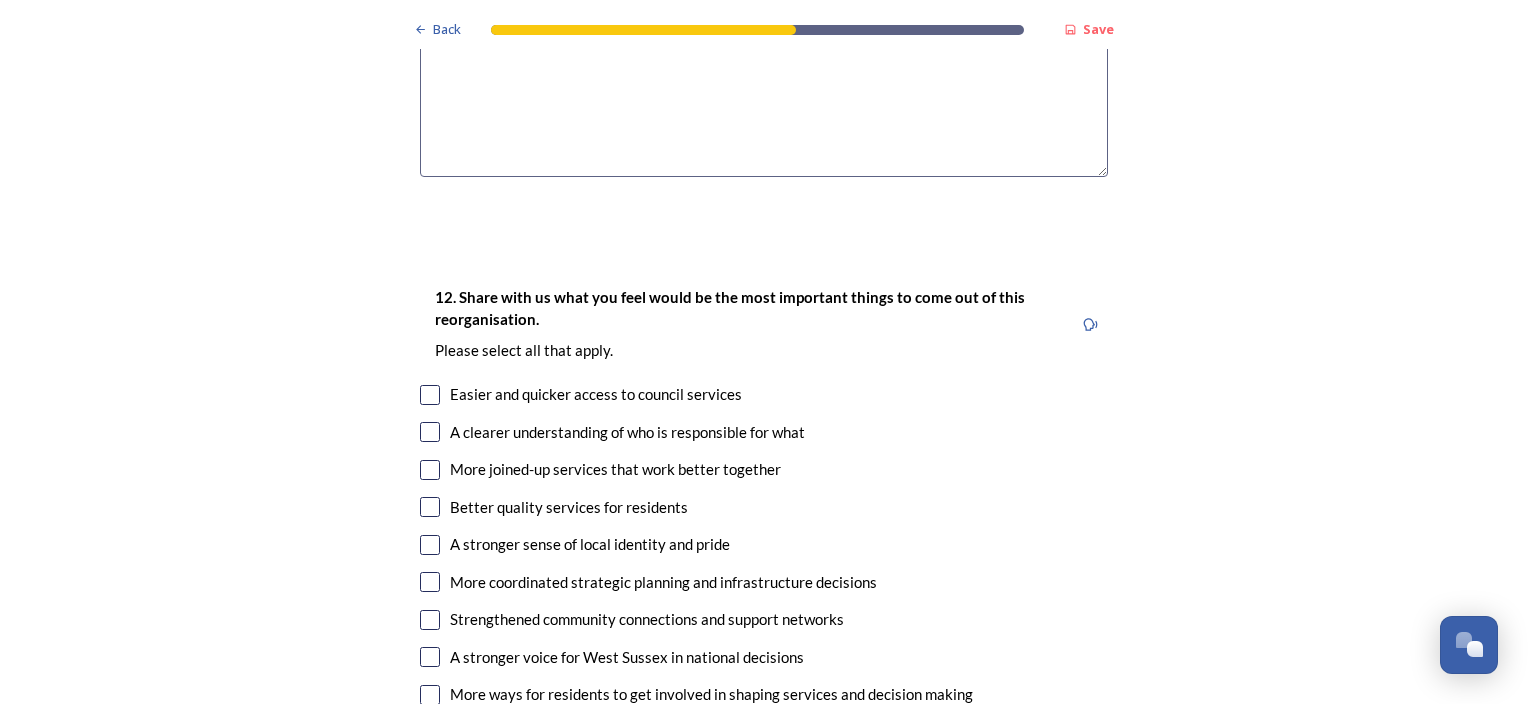 click at bounding box center [430, 432] 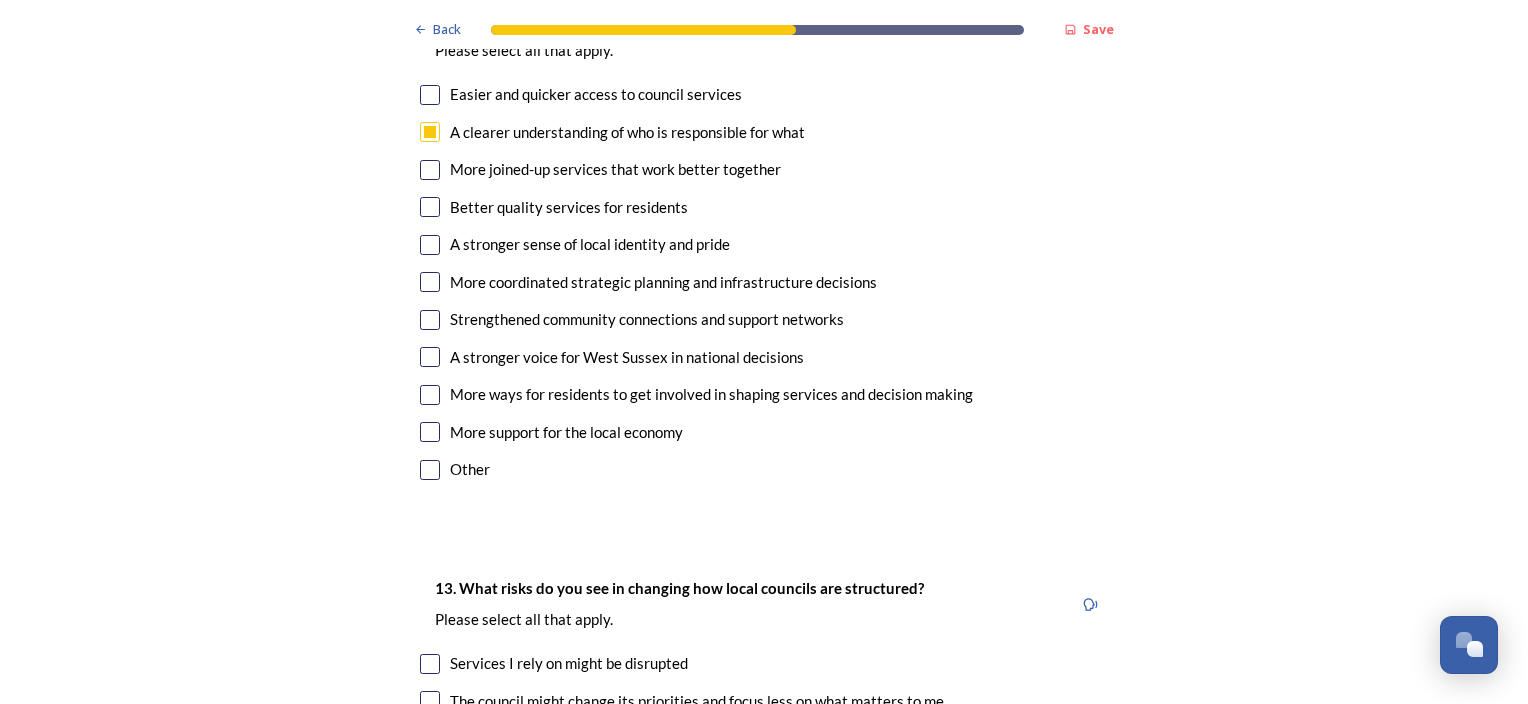 scroll, scrollTop: 4100, scrollLeft: 0, axis: vertical 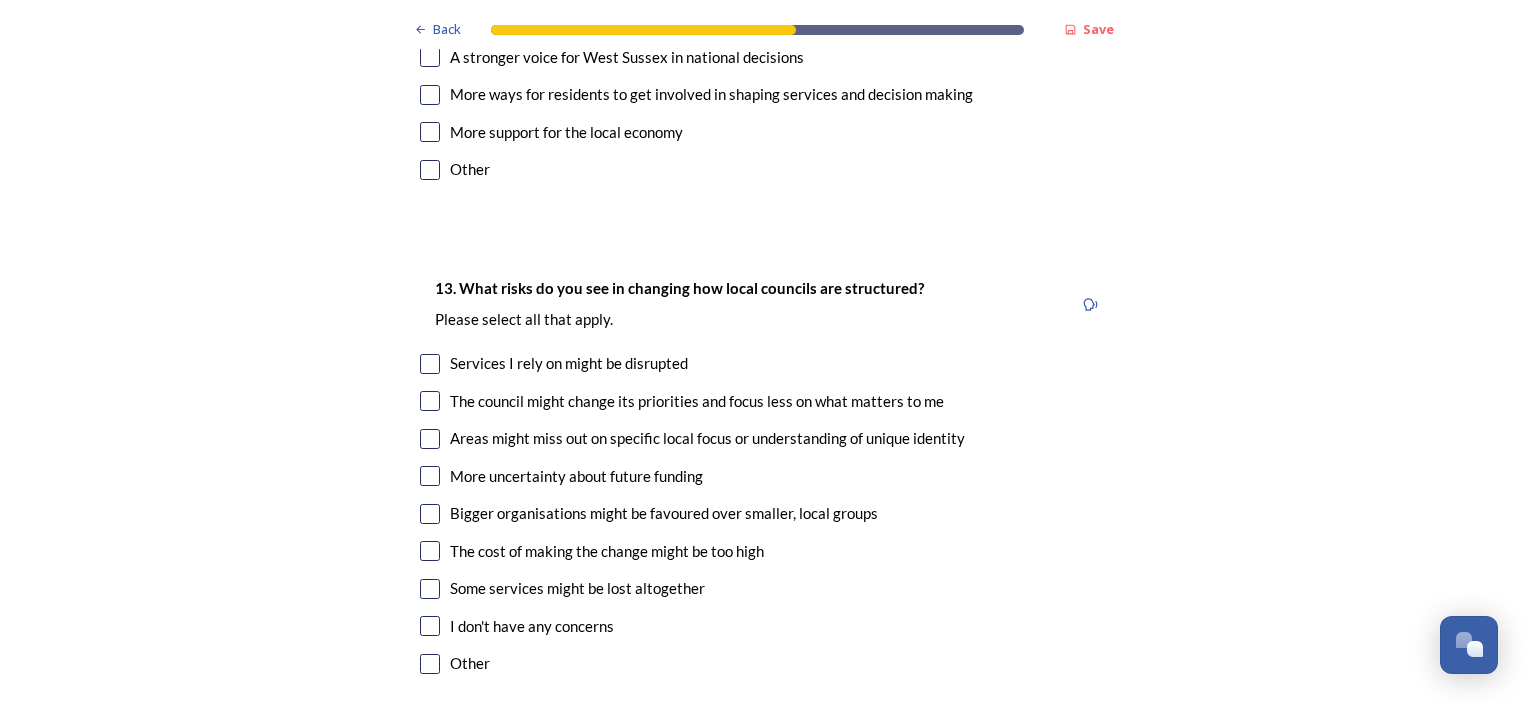 click at bounding box center (430, 439) 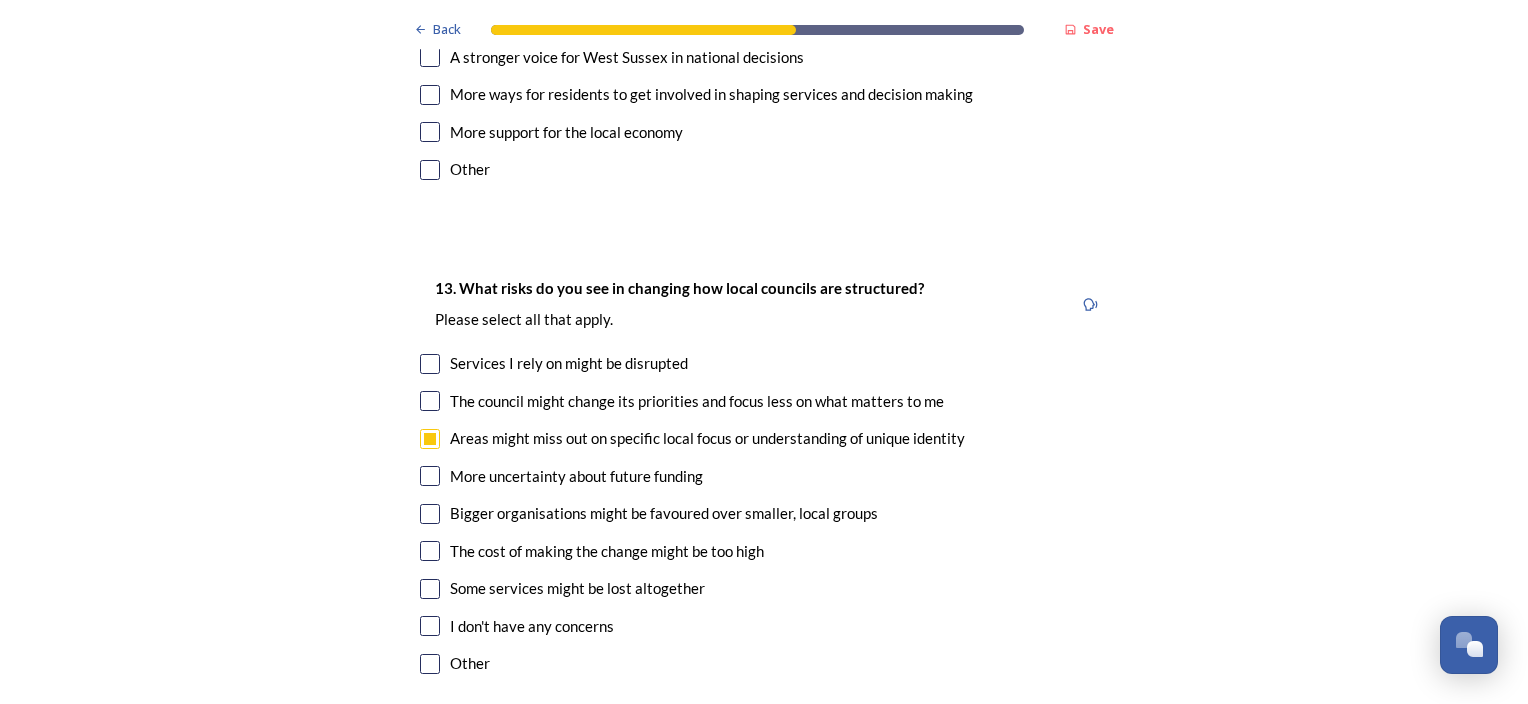 click at bounding box center [430, 476] 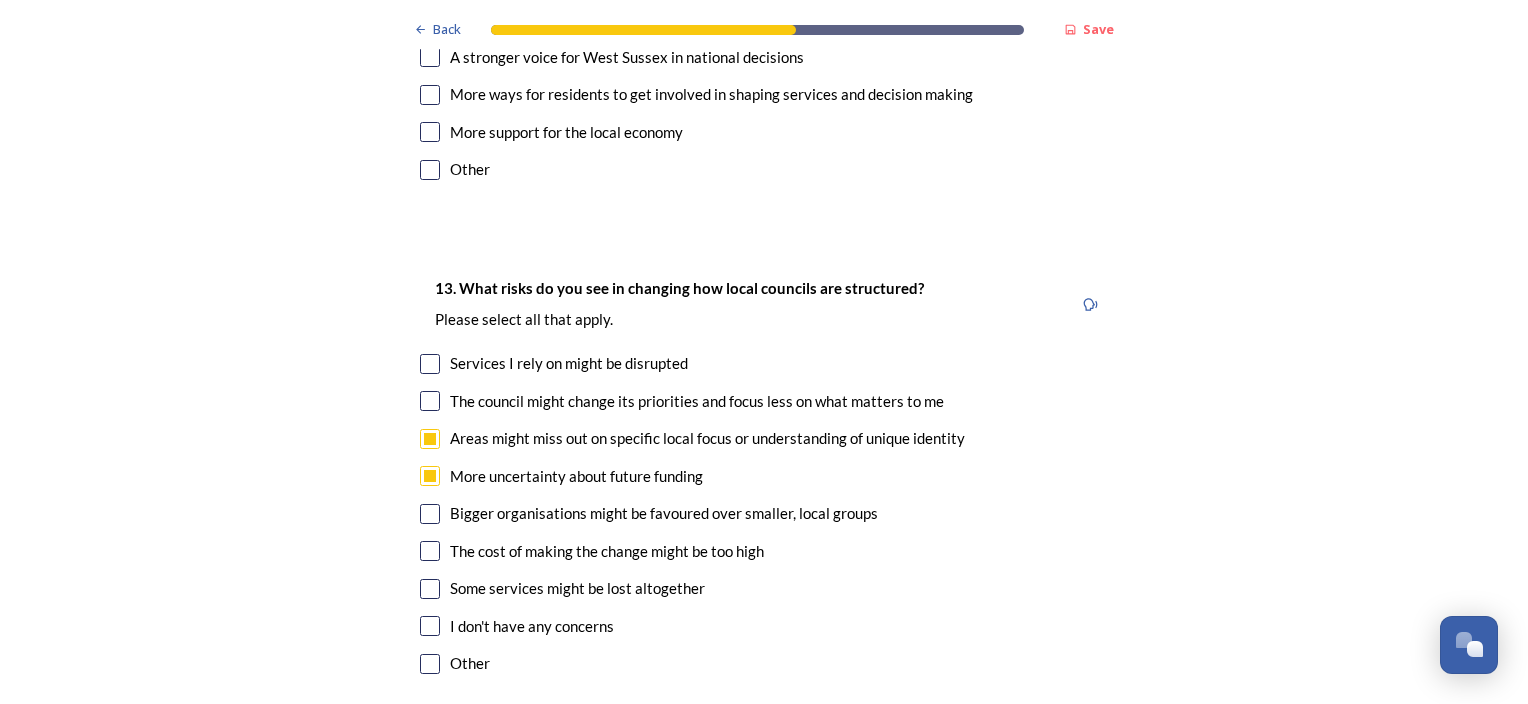 click at bounding box center (430, 514) 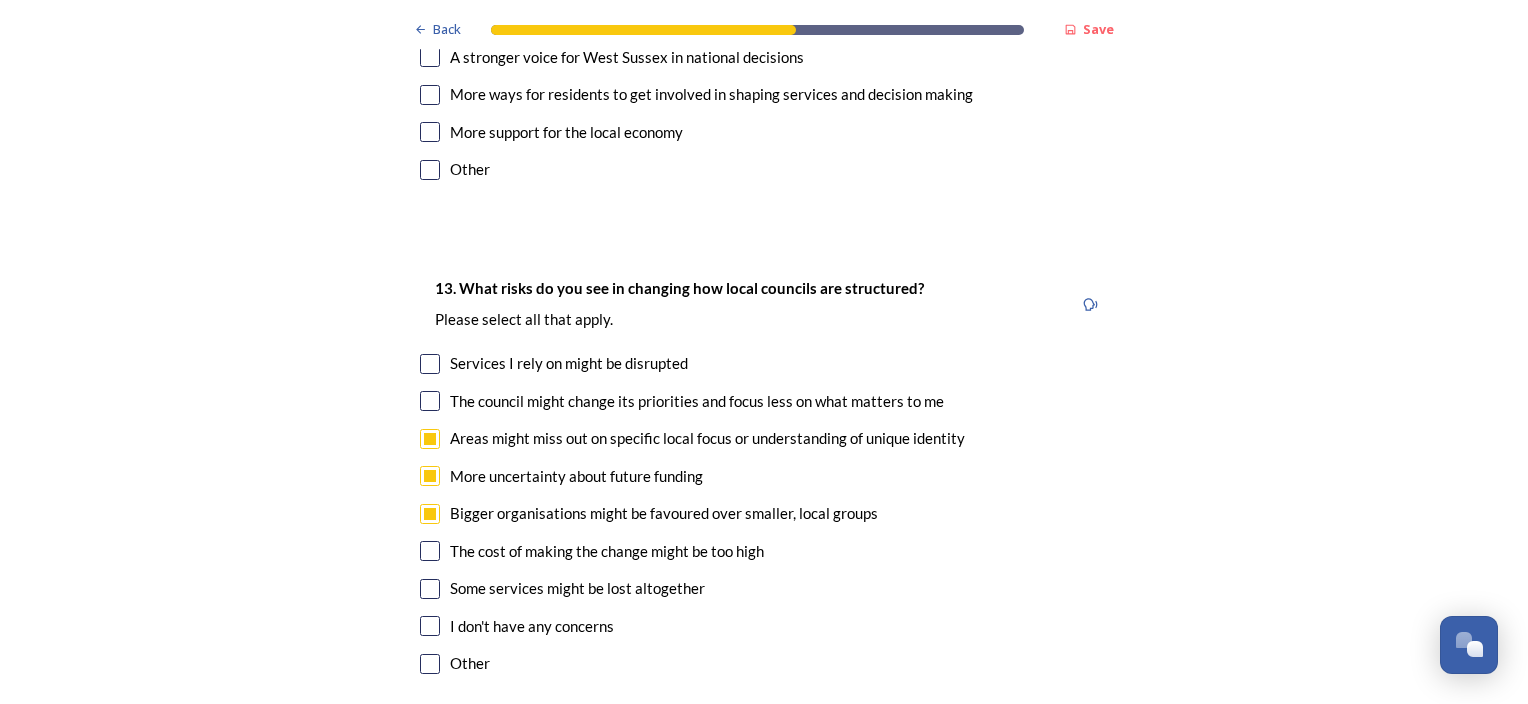 click at bounding box center (430, 551) 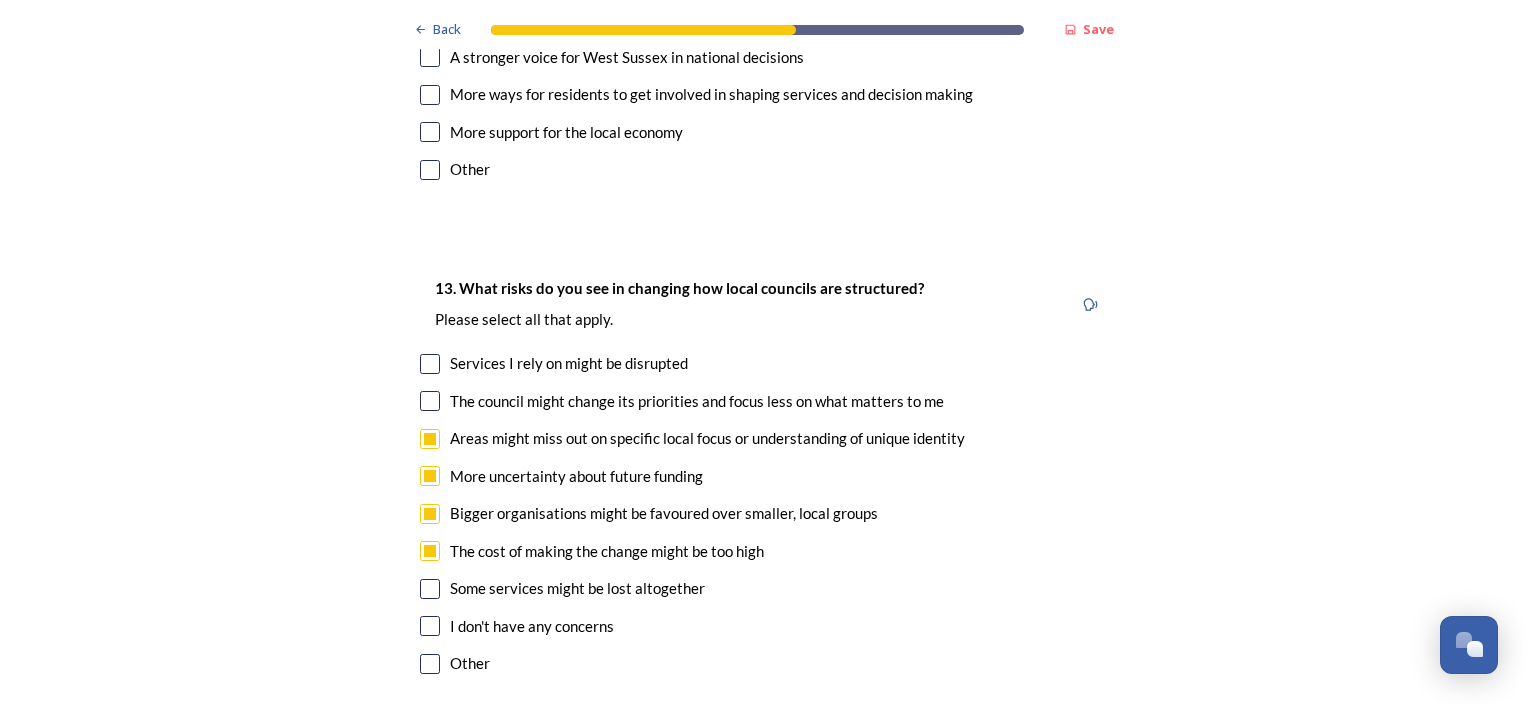 click at bounding box center [430, 589] 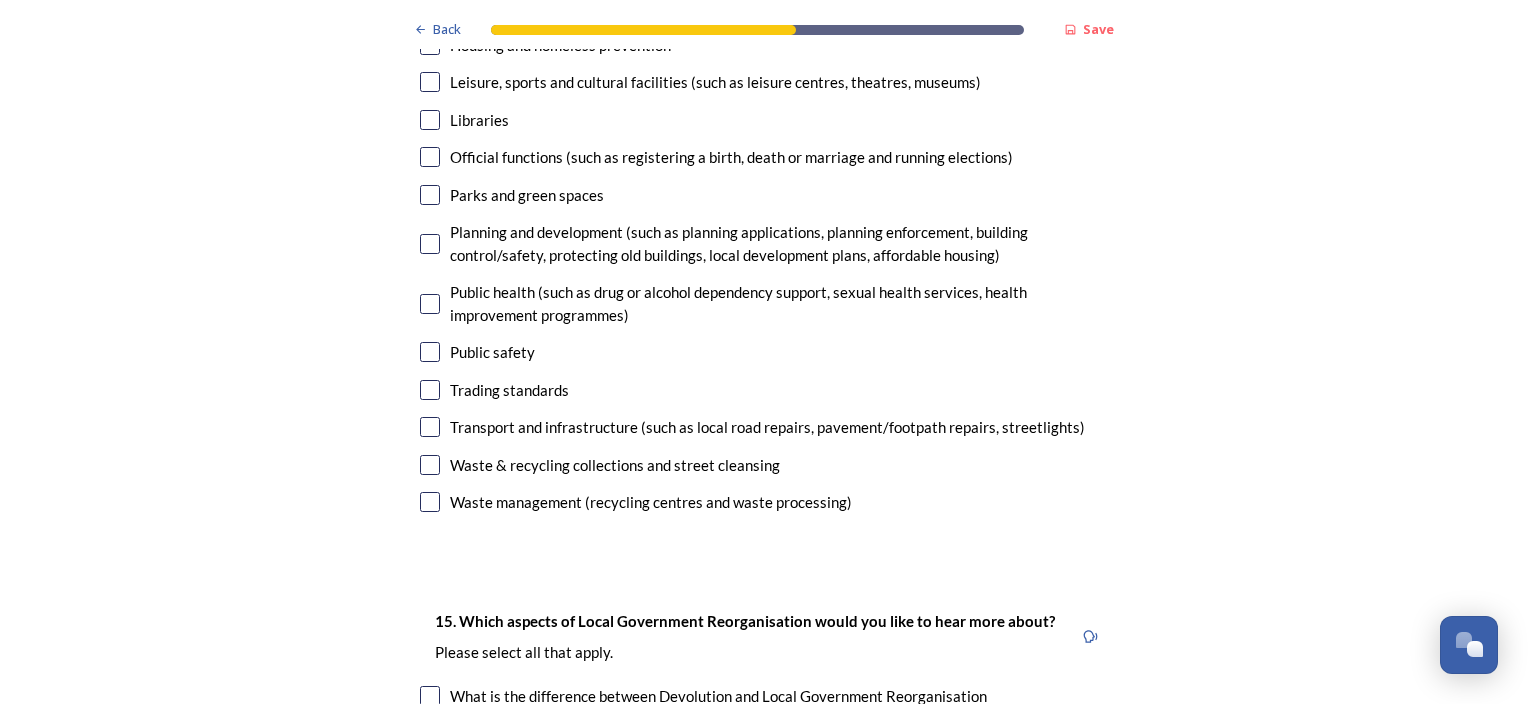 scroll, scrollTop: 5500, scrollLeft: 0, axis: vertical 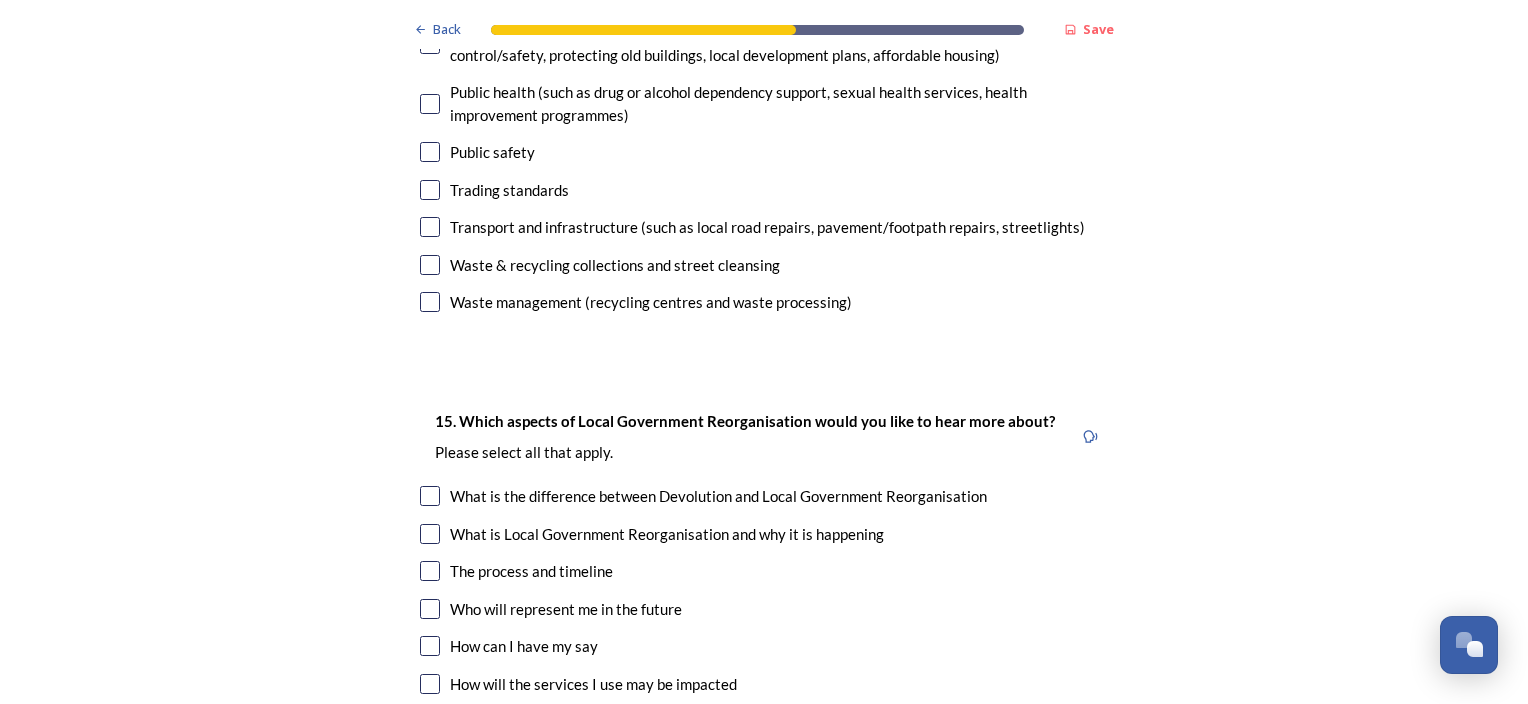 click at bounding box center (430, 496) 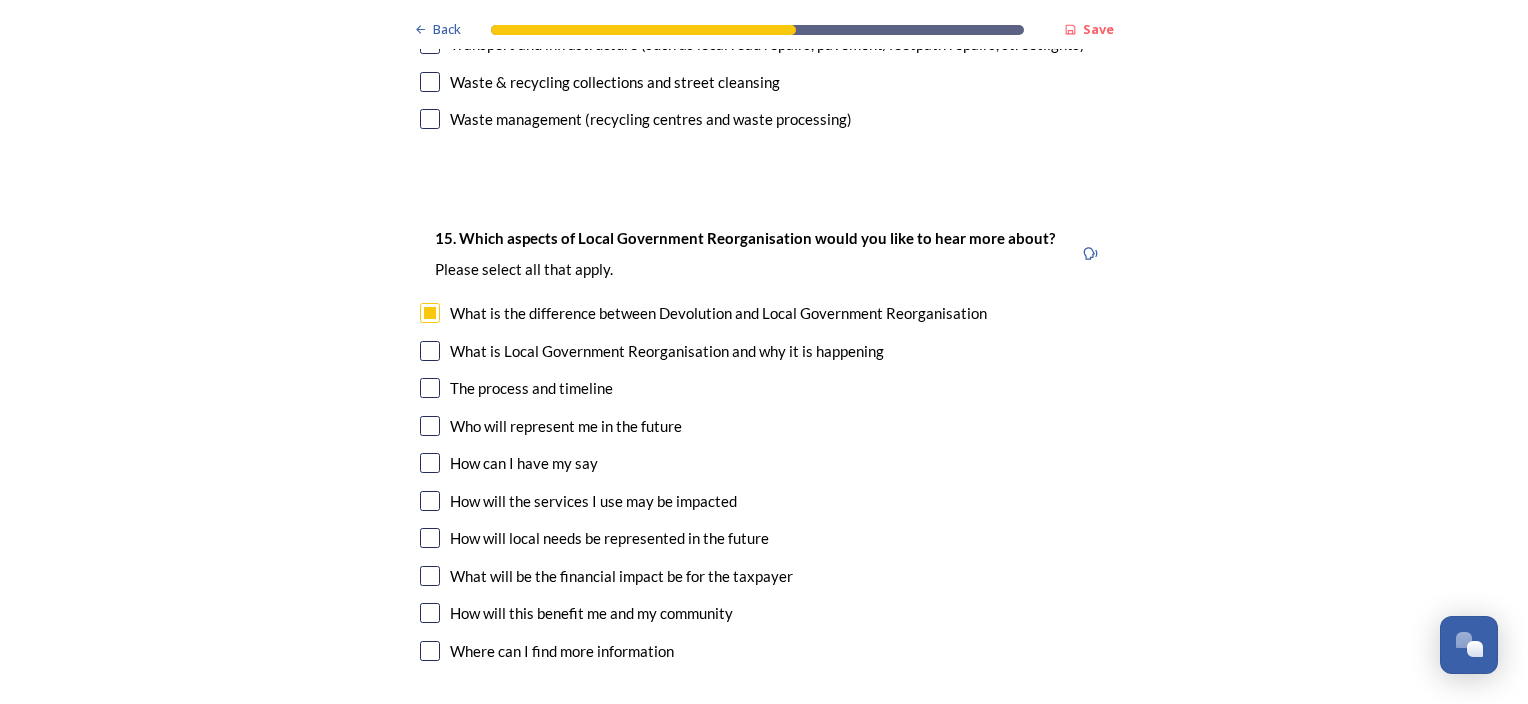 scroll, scrollTop: 5700, scrollLeft: 0, axis: vertical 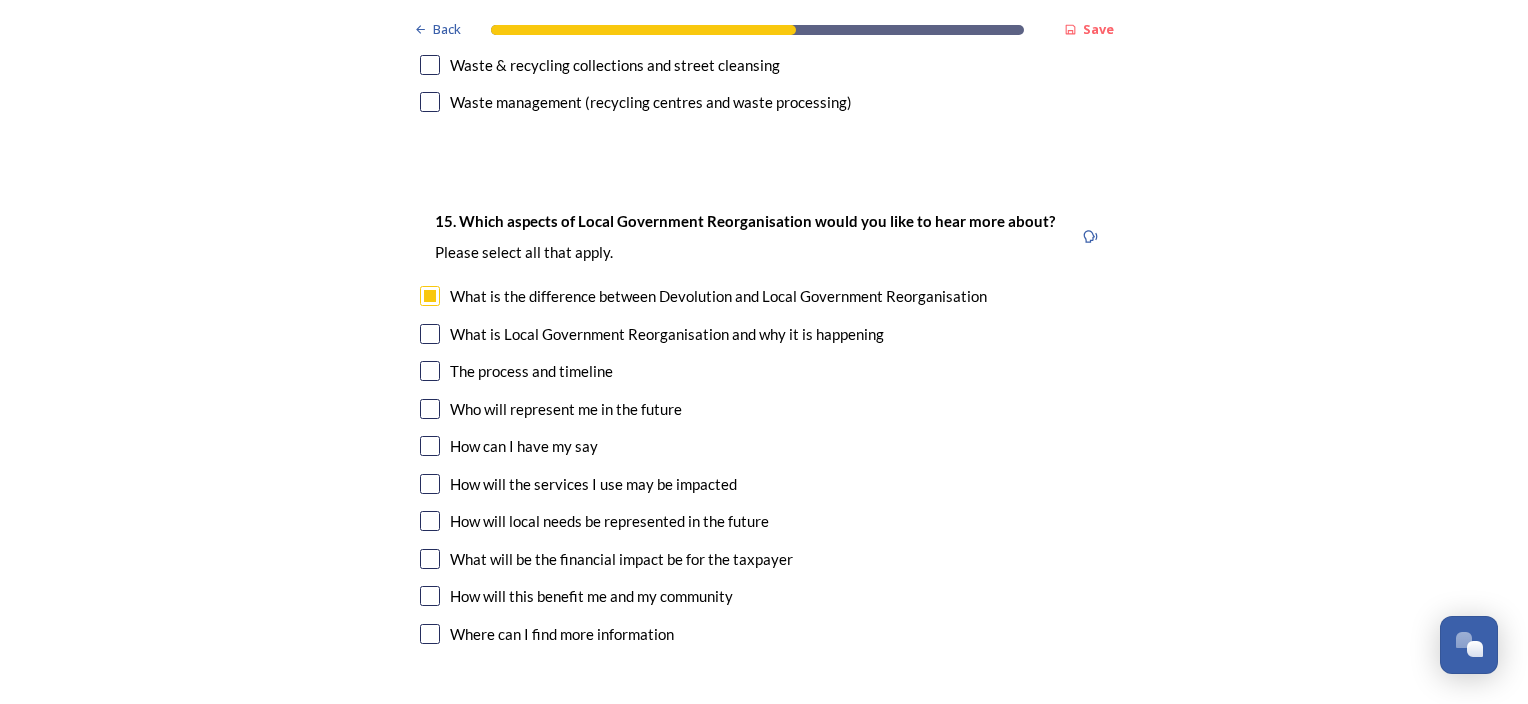 click at bounding box center (430, 409) 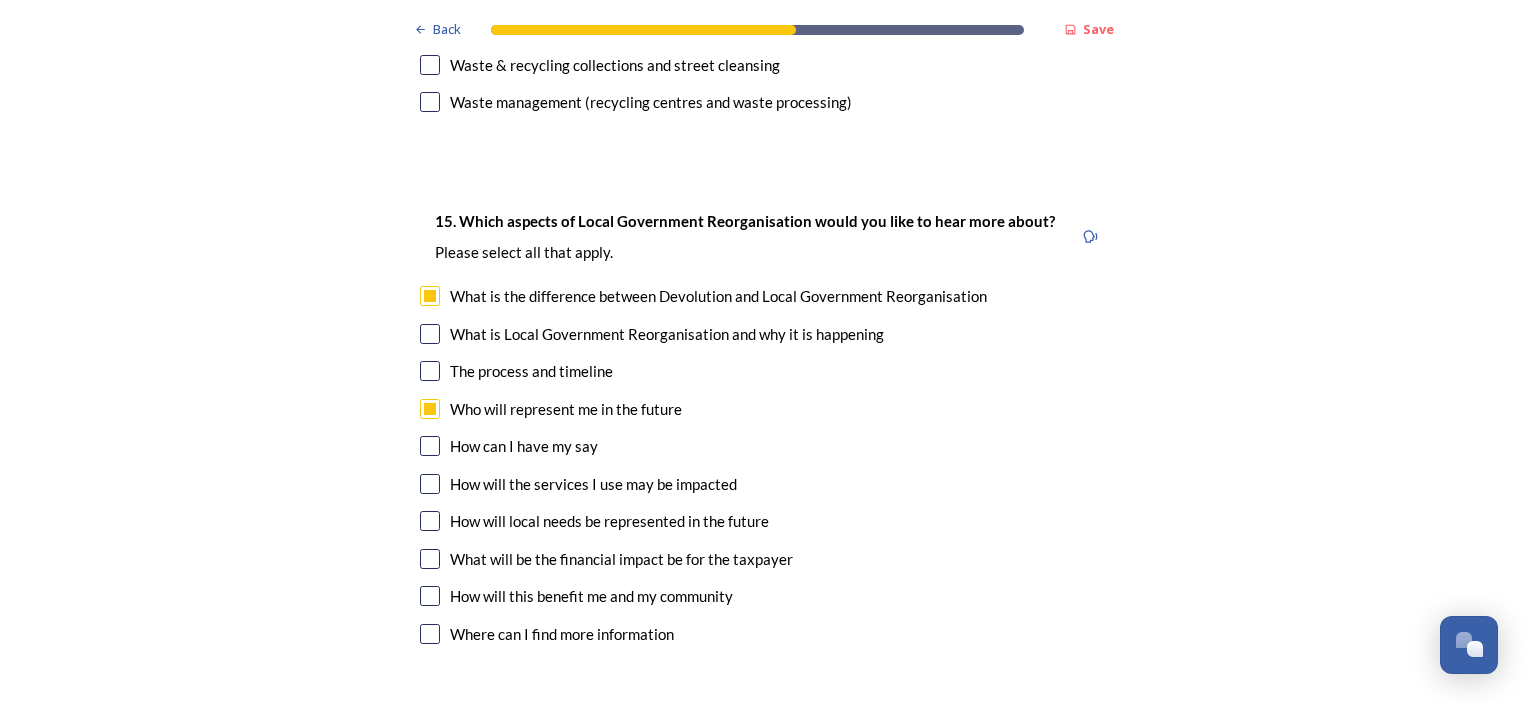 click at bounding box center [430, 484] 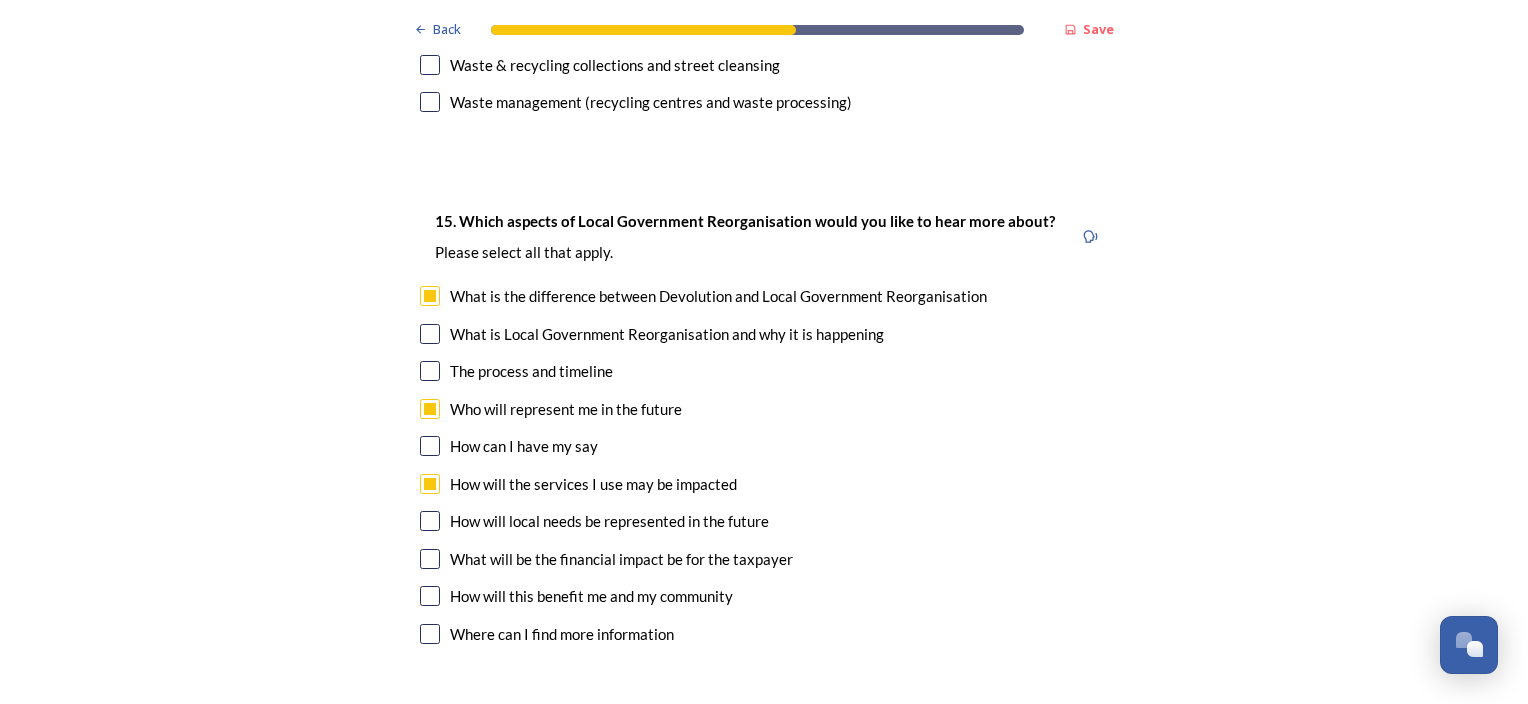 click at bounding box center (430, 596) 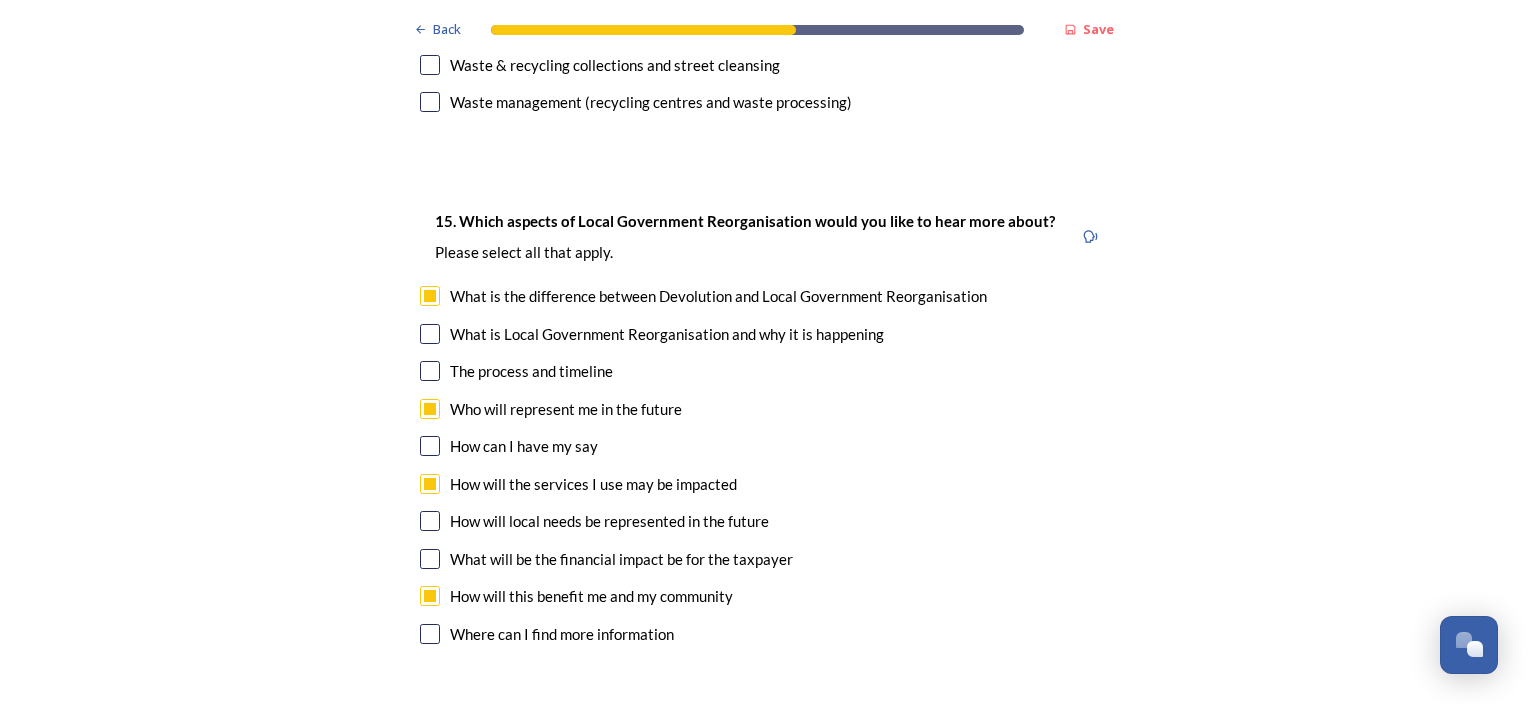 click at bounding box center [430, 559] 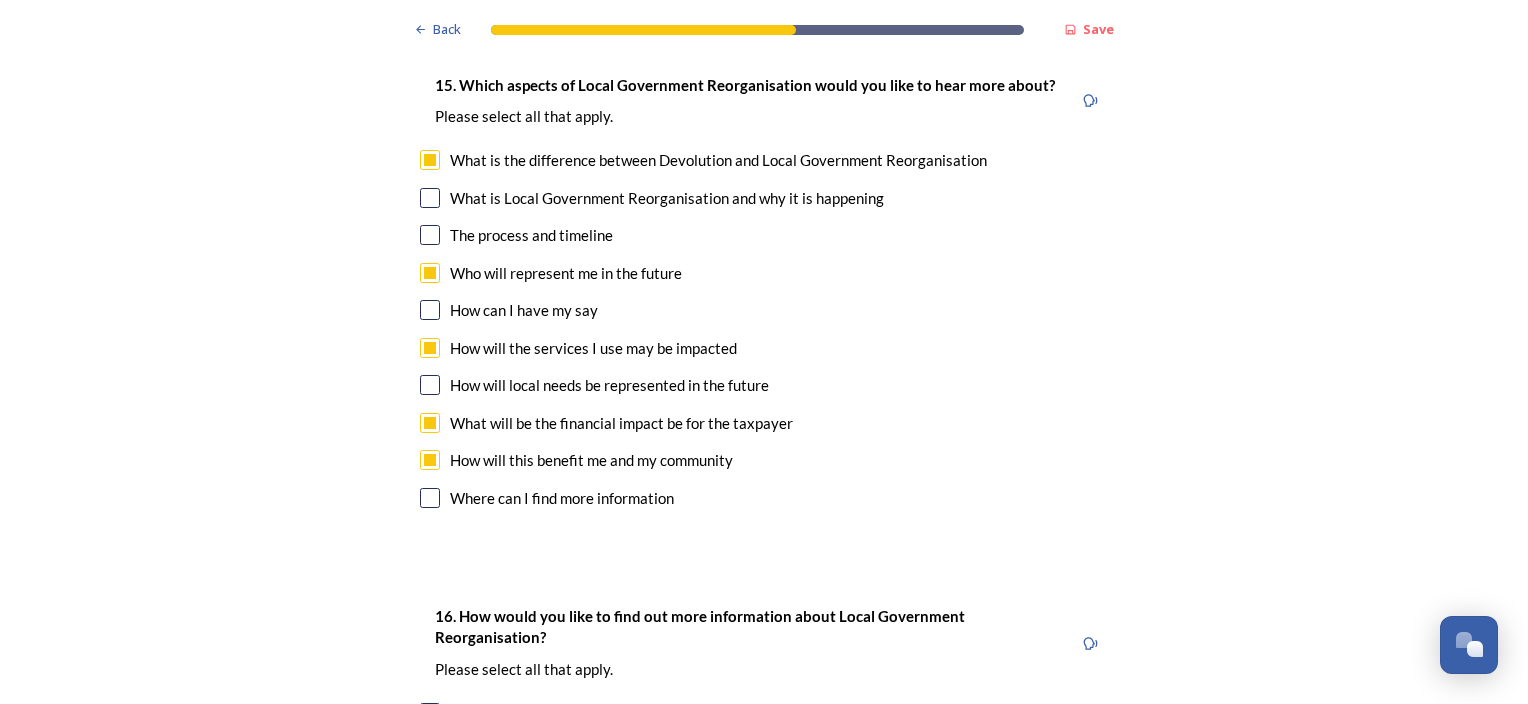 scroll, scrollTop: 6000, scrollLeft: 0, axis: vertical 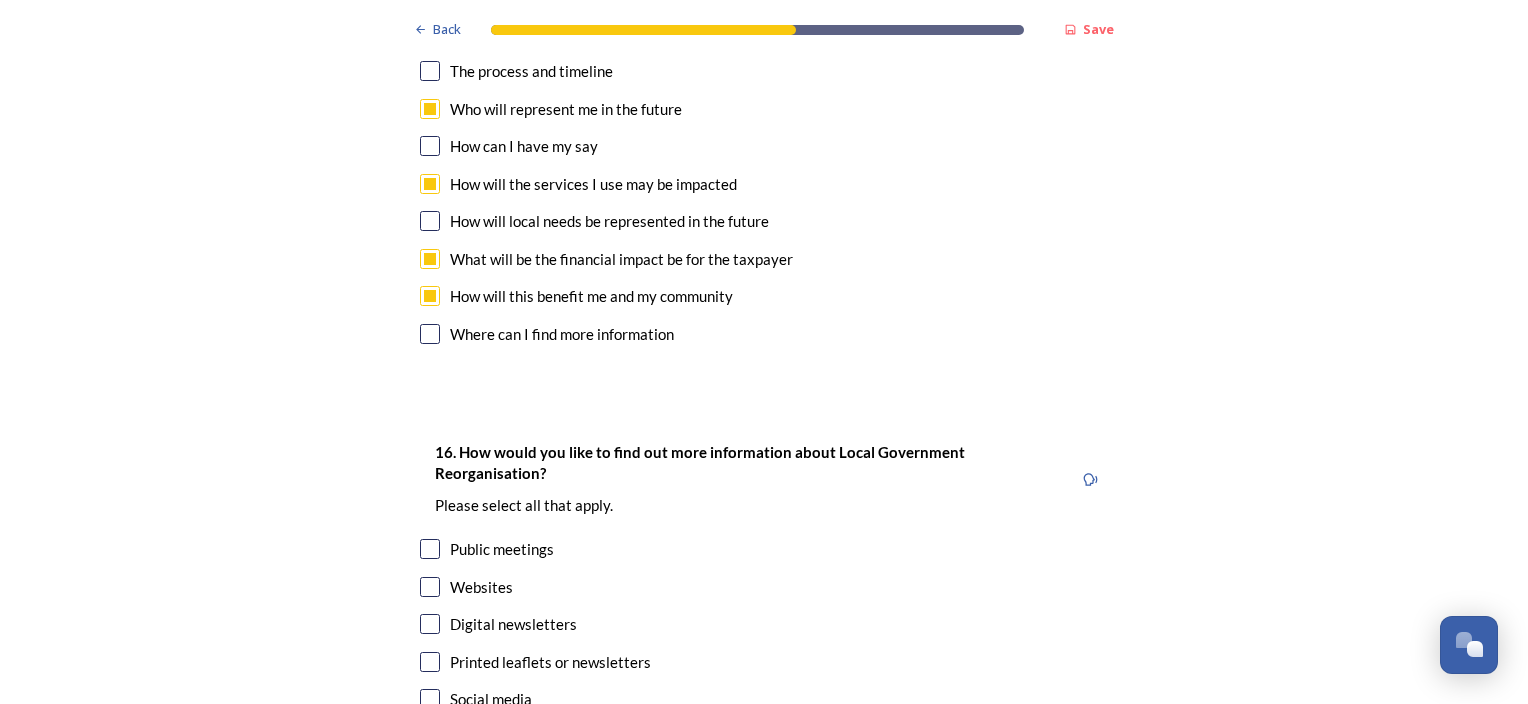 click at bounding box center [430, 699] 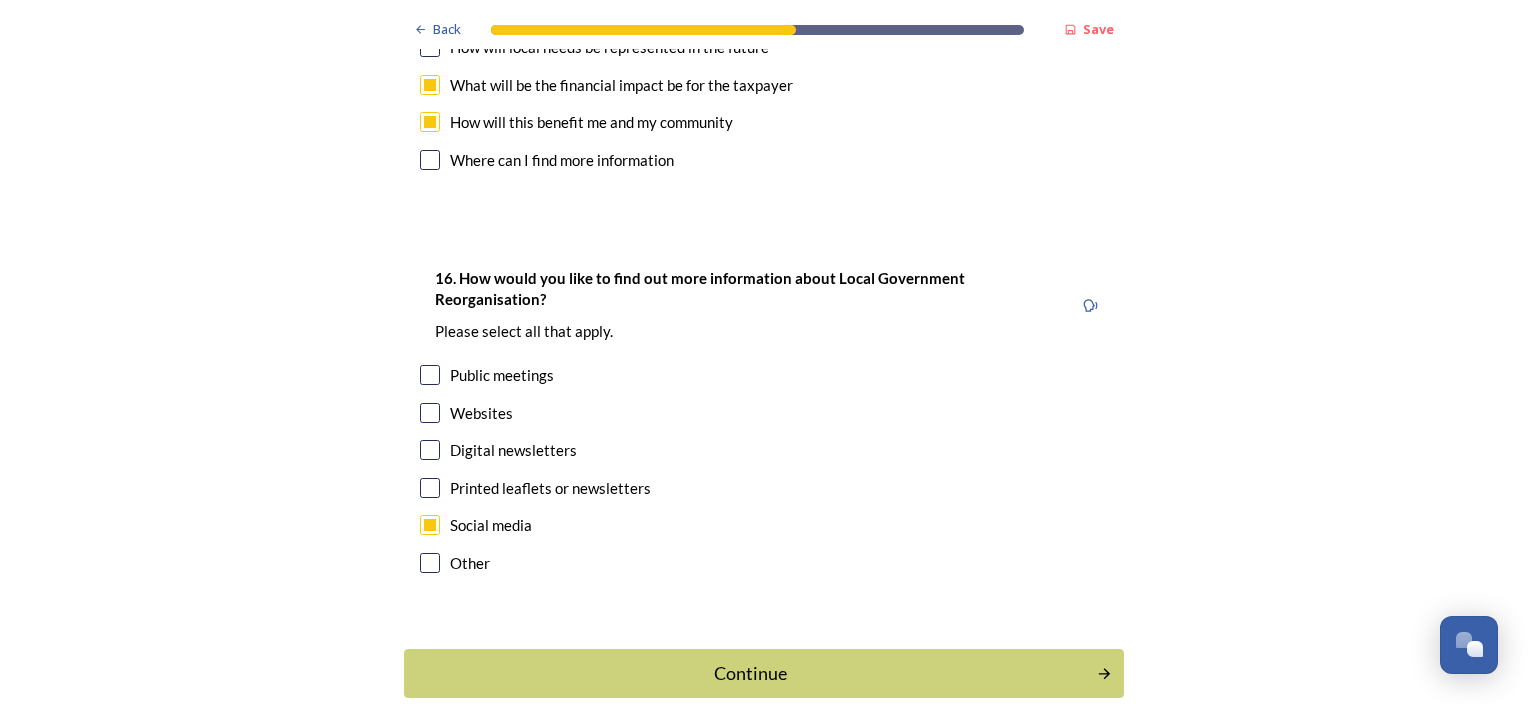 scroll, scrollTop: 6179, scrollLeft: 0, axis: vertical 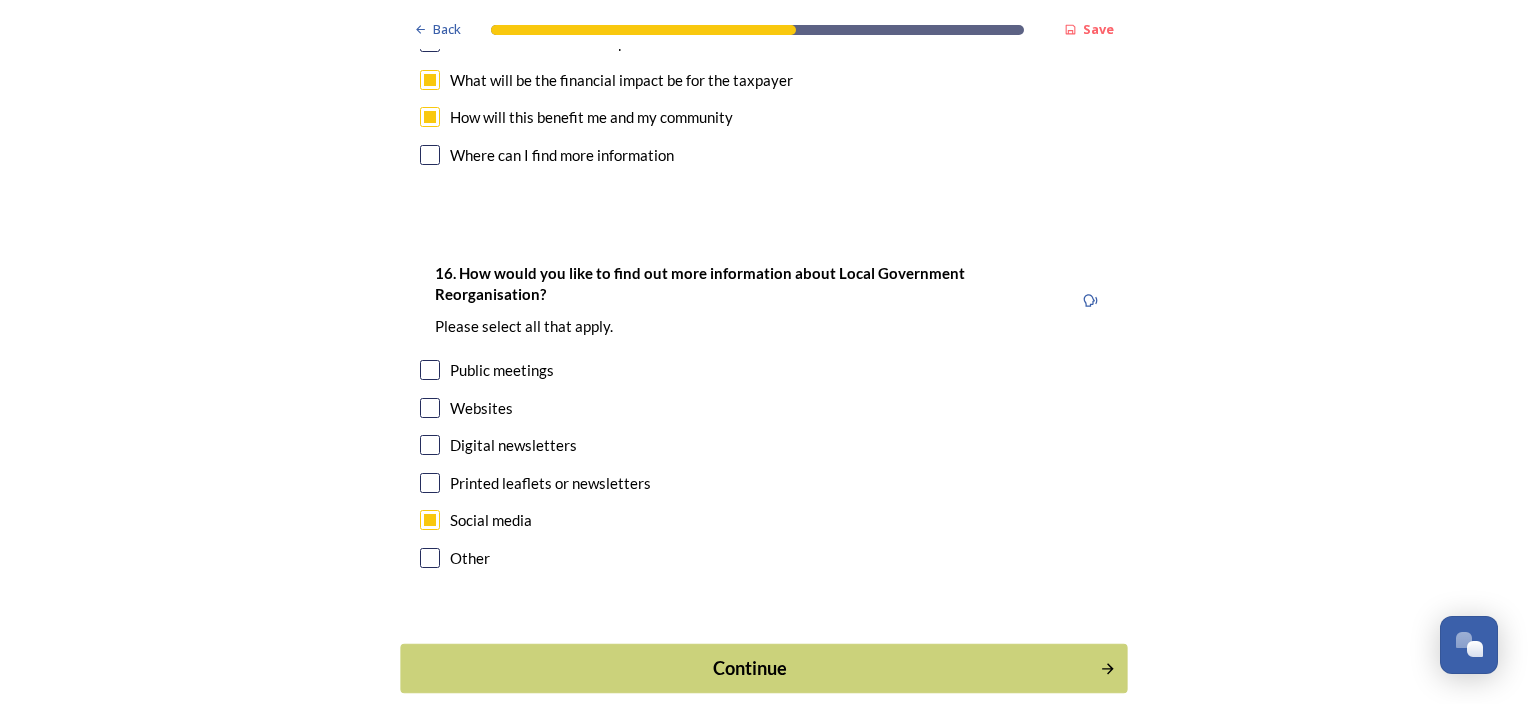 click on "Continue" at bounding box center [750, 668] 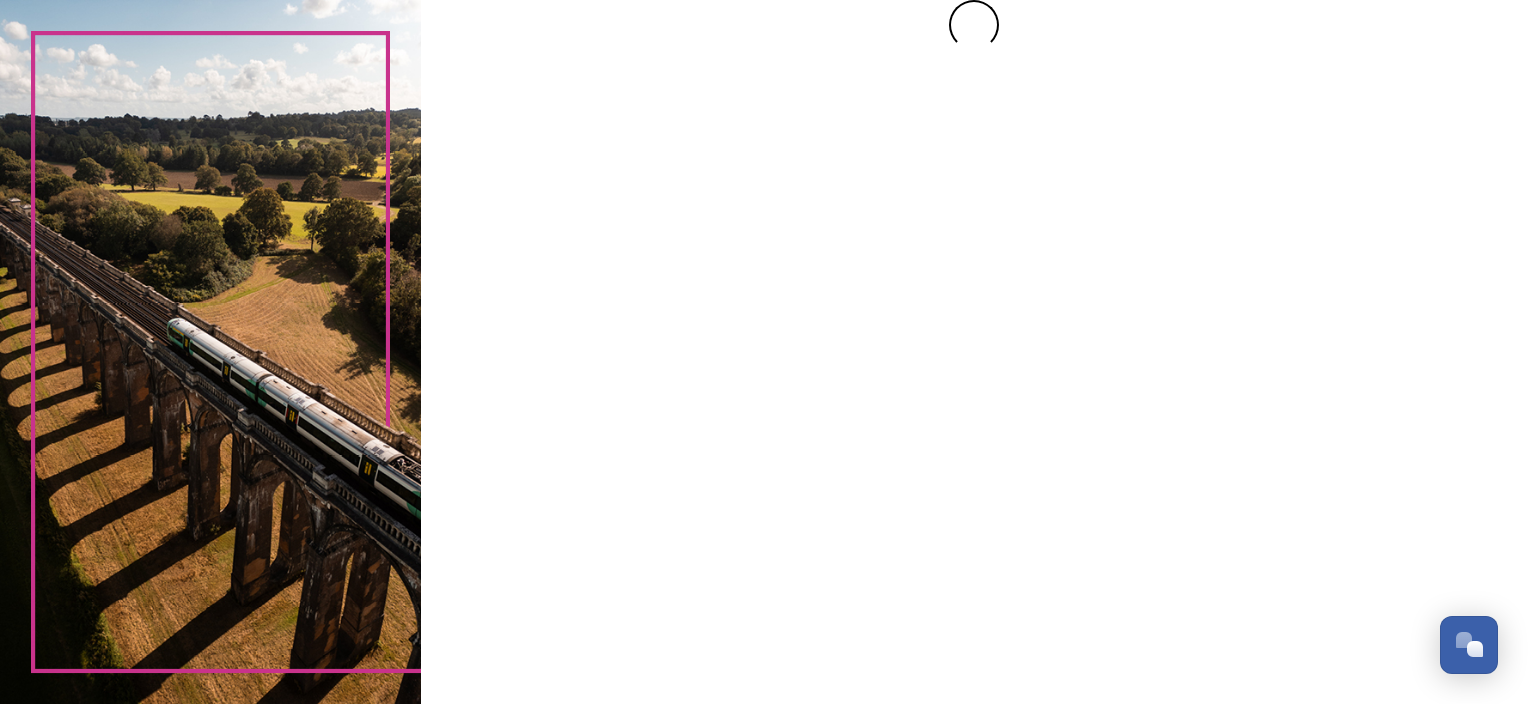 scroll, scrollTop: 0, scrollLeft: 0, axis: both 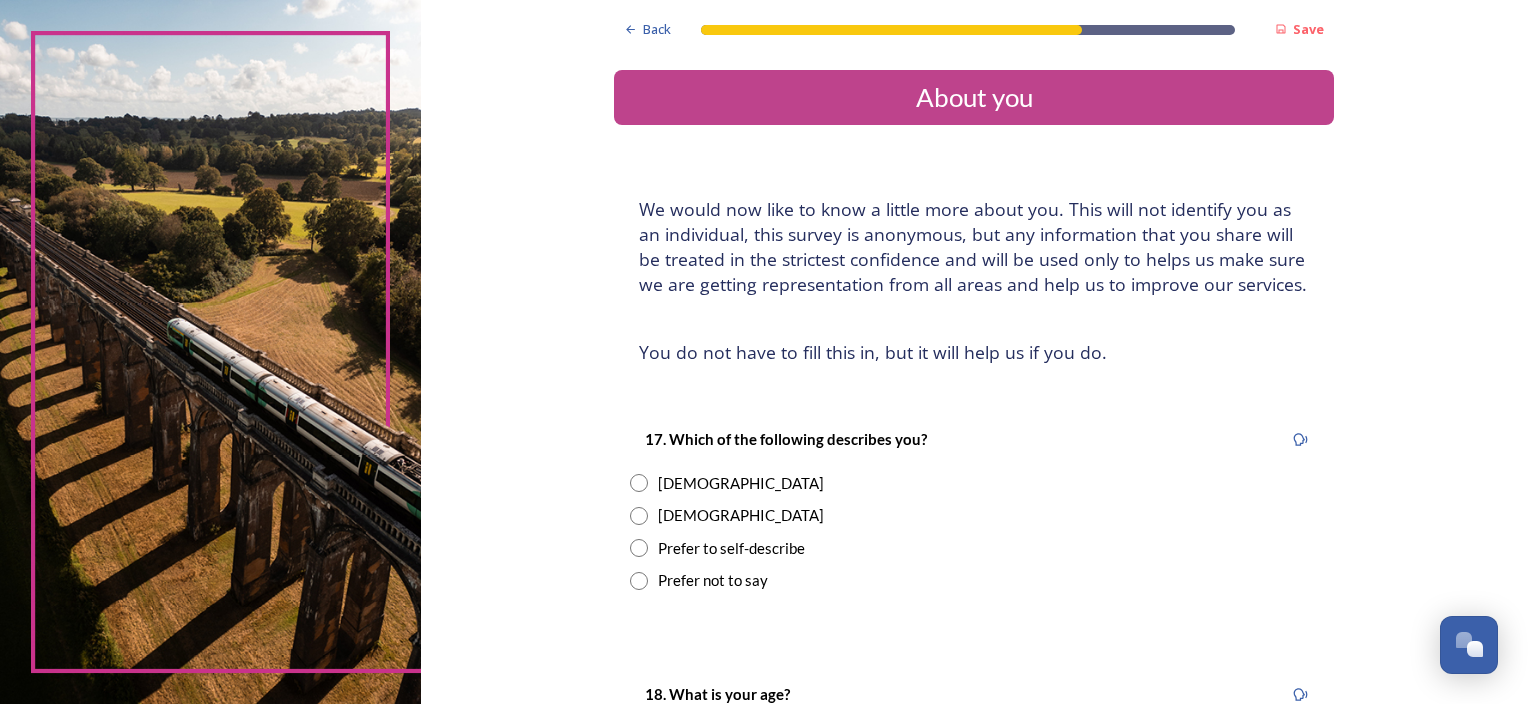 click at bounding box center [639, 483] 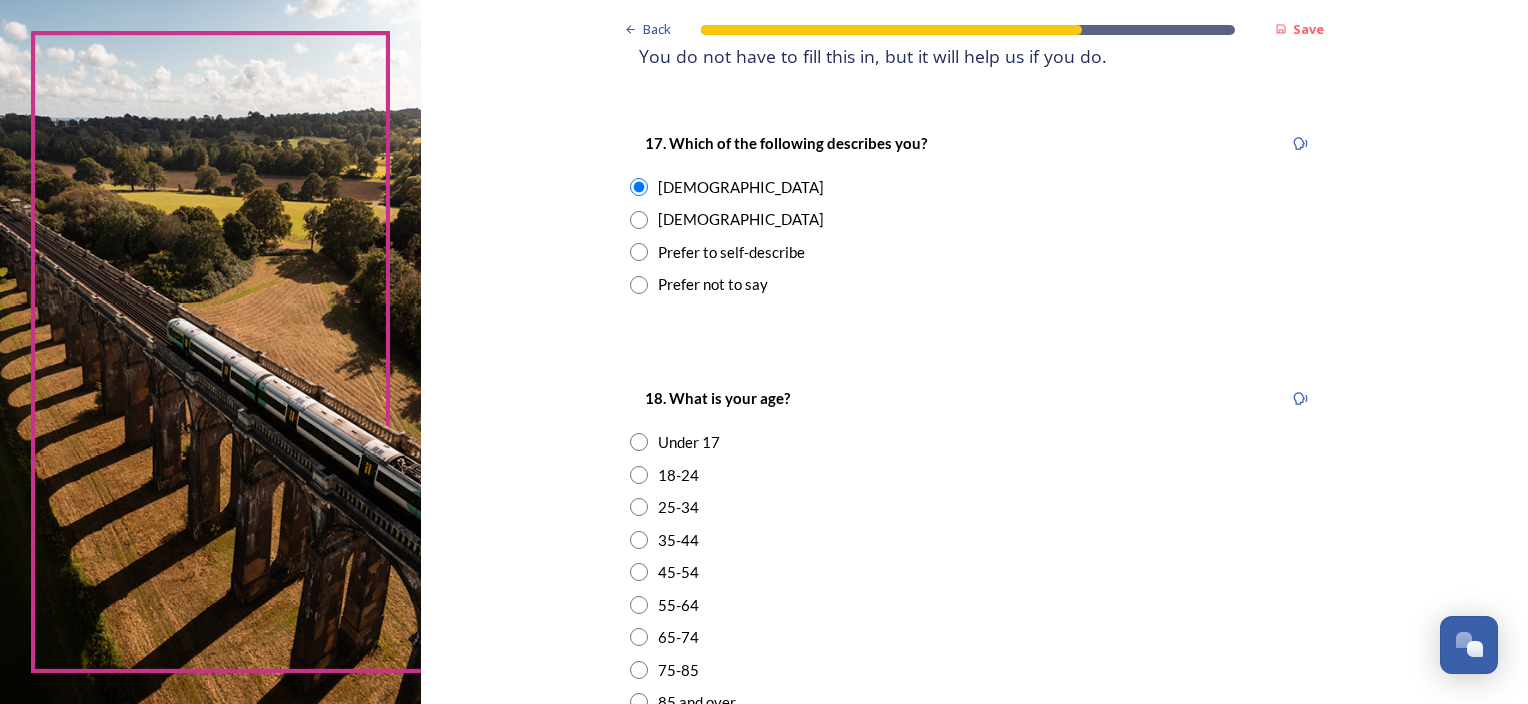 scroll, scrollTop: 300, scrollLeft: 0, axis: vertical 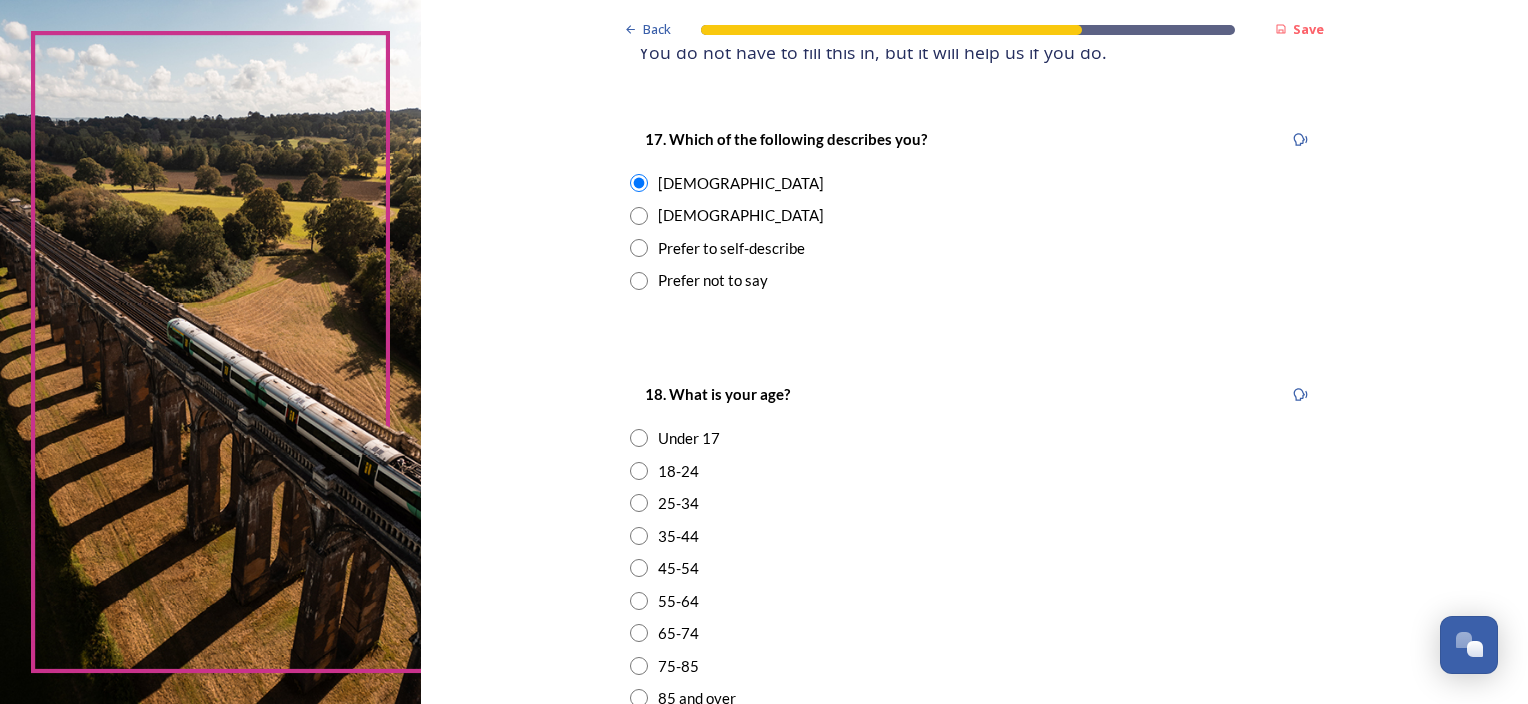click at bounding box center [639, 536] 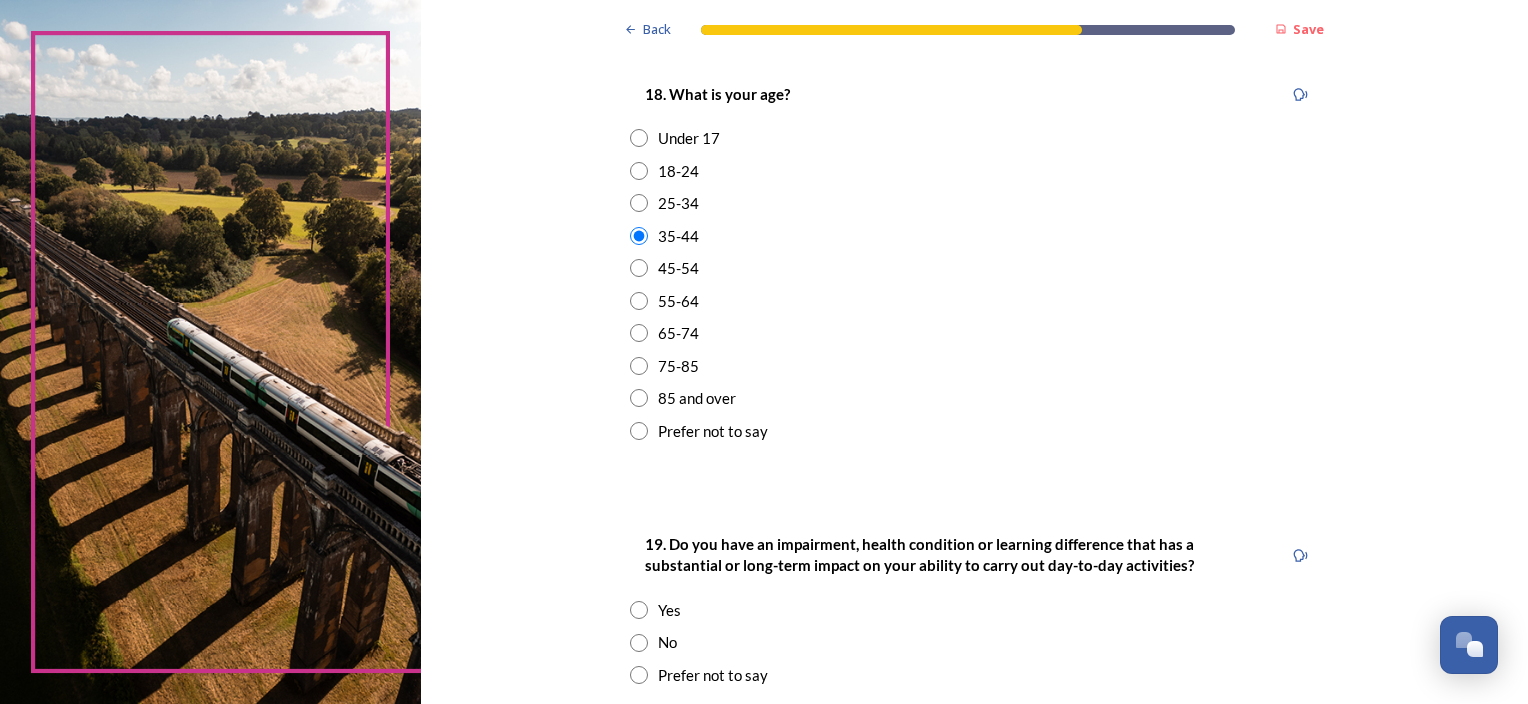 scroll, scrollTop: 900, scrollLeft: 0, axis: vertical 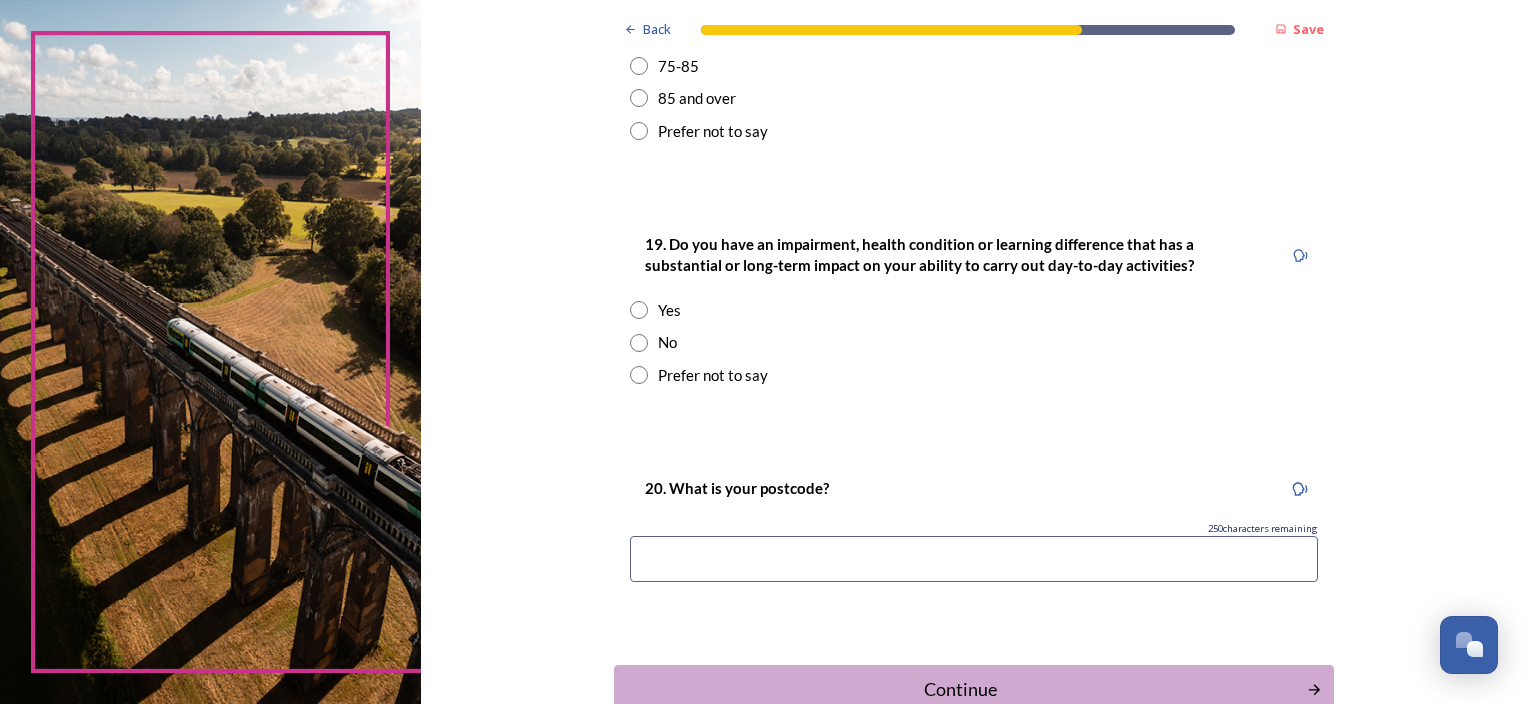 click at bounding box center [639, 343] 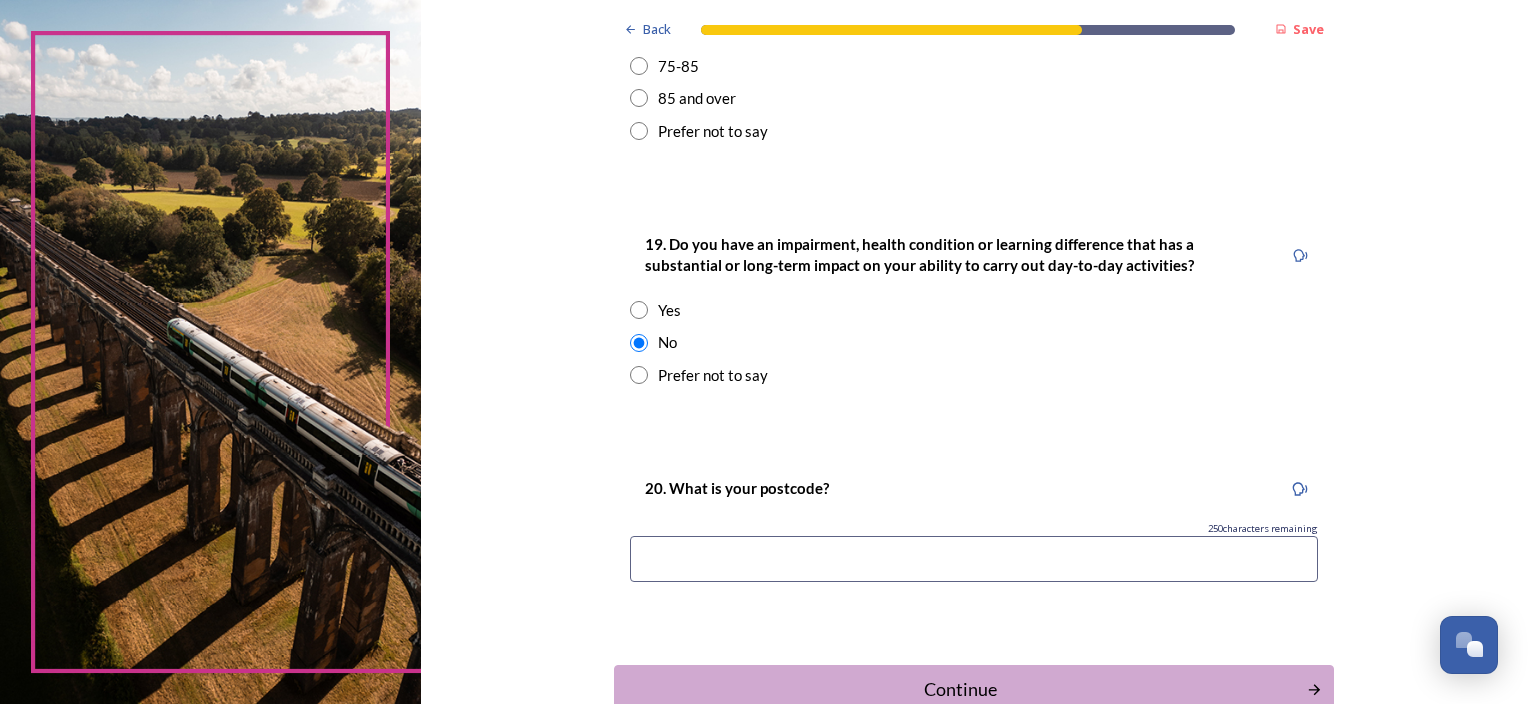 click at bounding box center (974, 559) 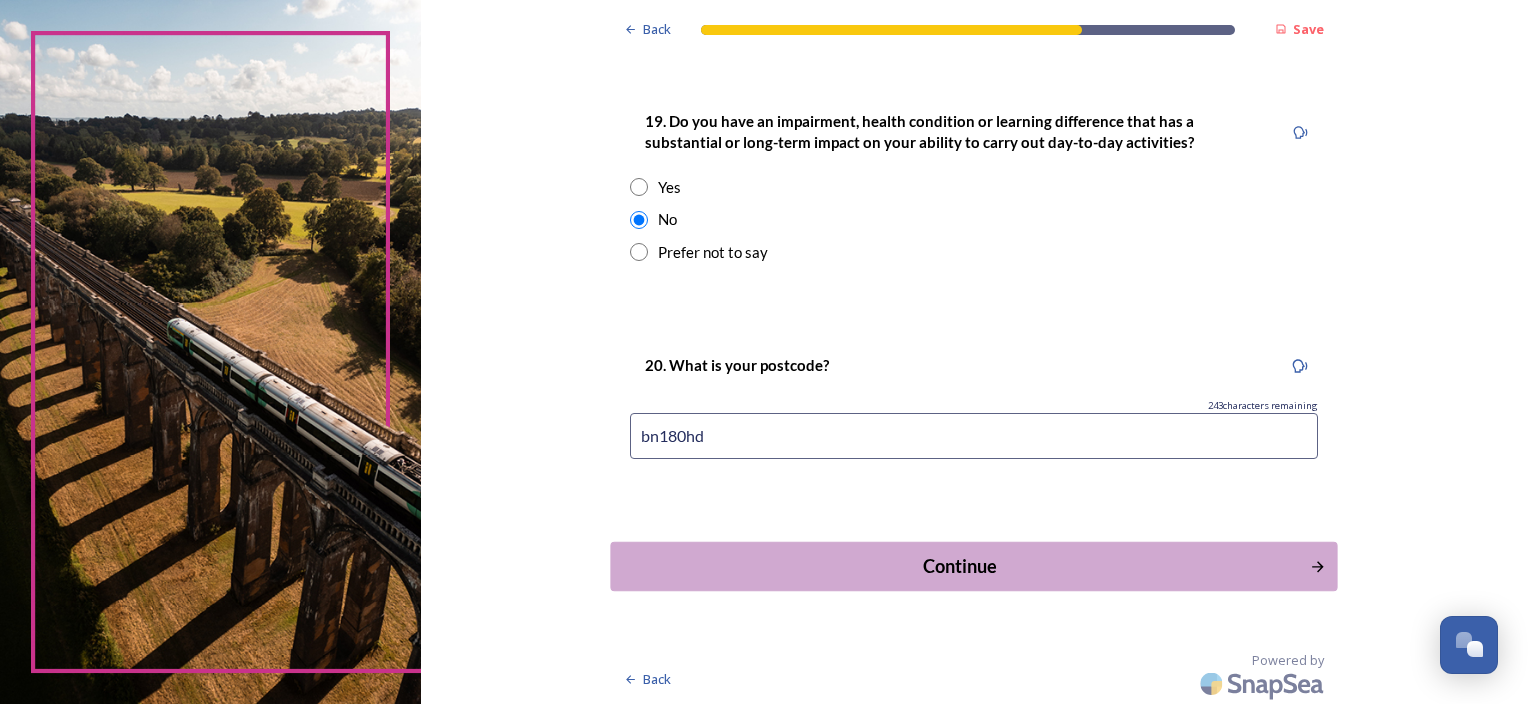 scroll, scrollTop: 1025, scrollLeft: 0, axis: vertical 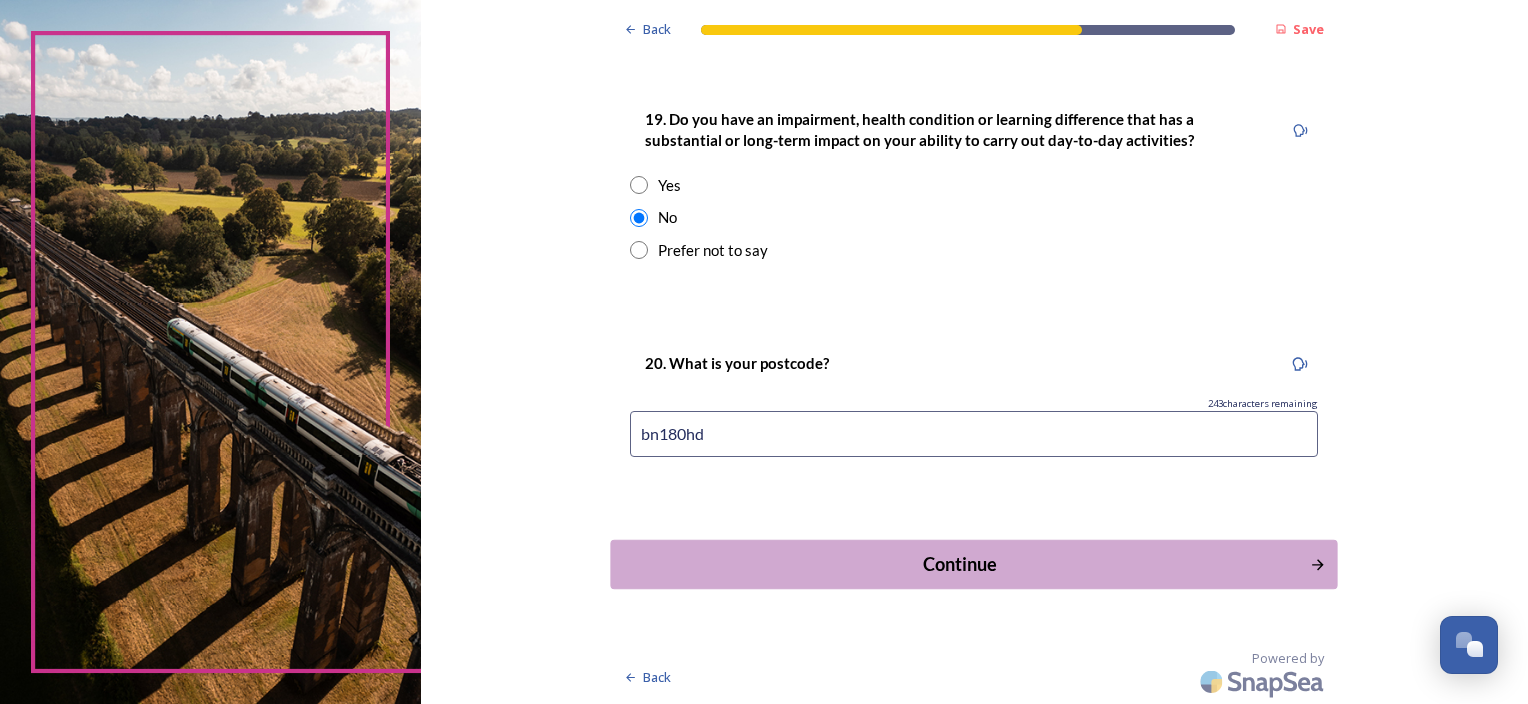 type on "bn180hd" 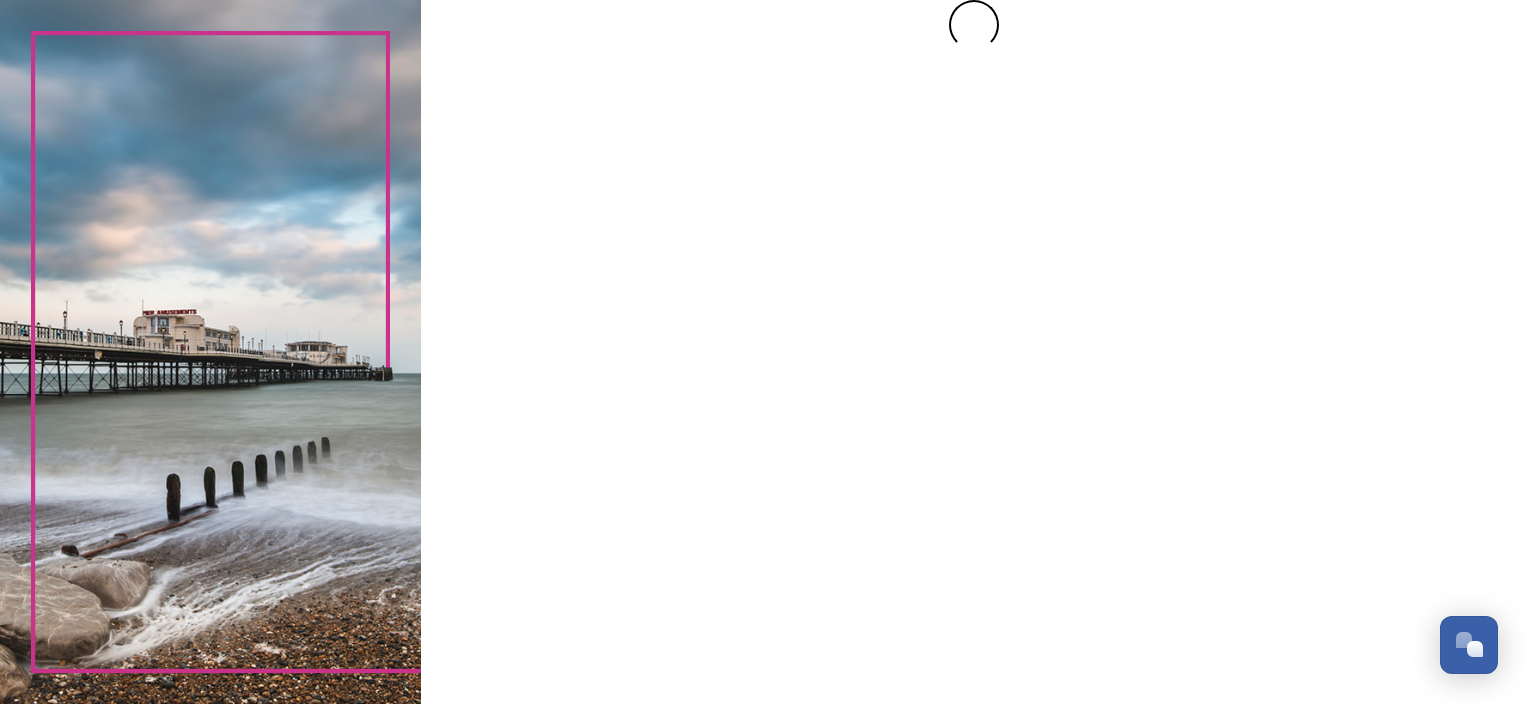 scroll, scrollTop: 0, scrollLeft: 0, axis: both 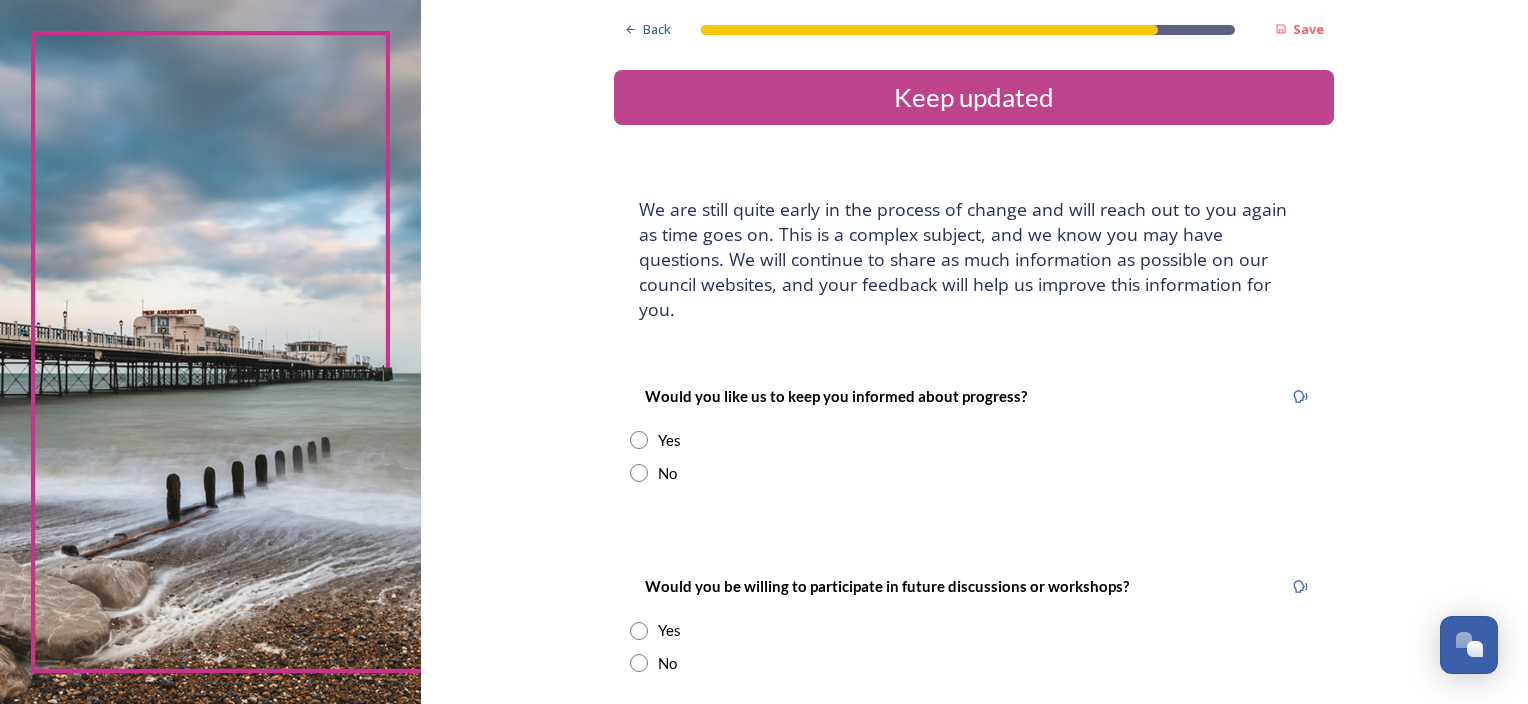 click at bounding box center (639, 473) 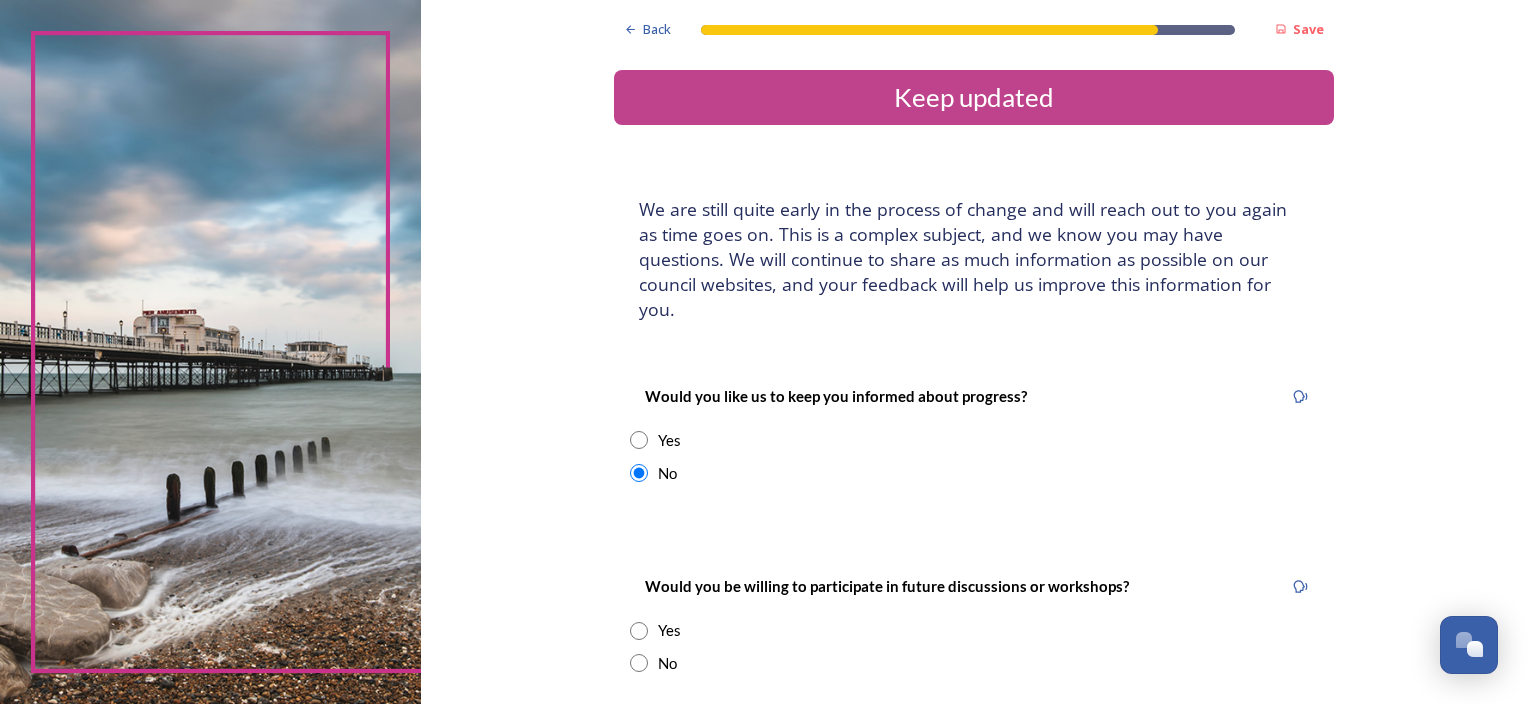scroll, scrollTop: 100, scrollLeft: 0, axis: vertical 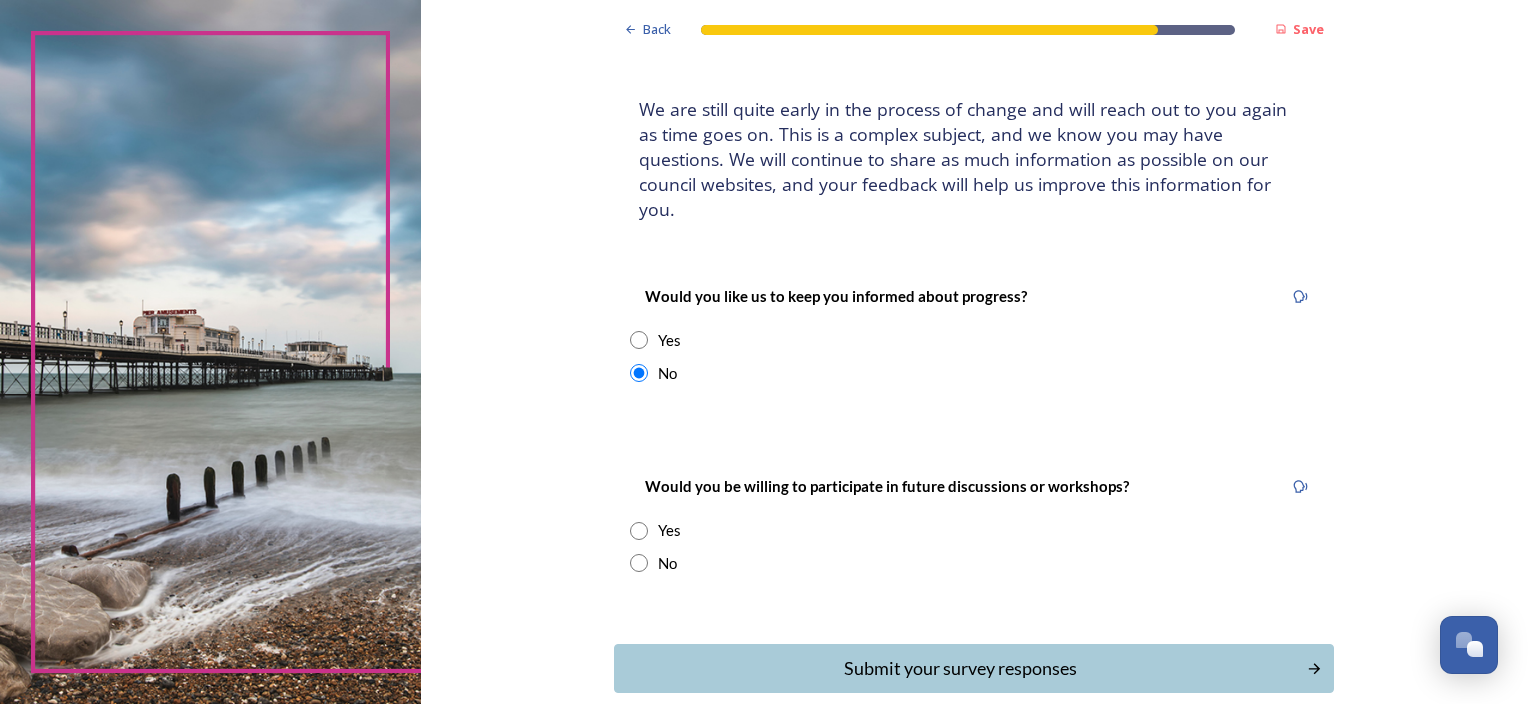 click at bounding box center (639, 531) 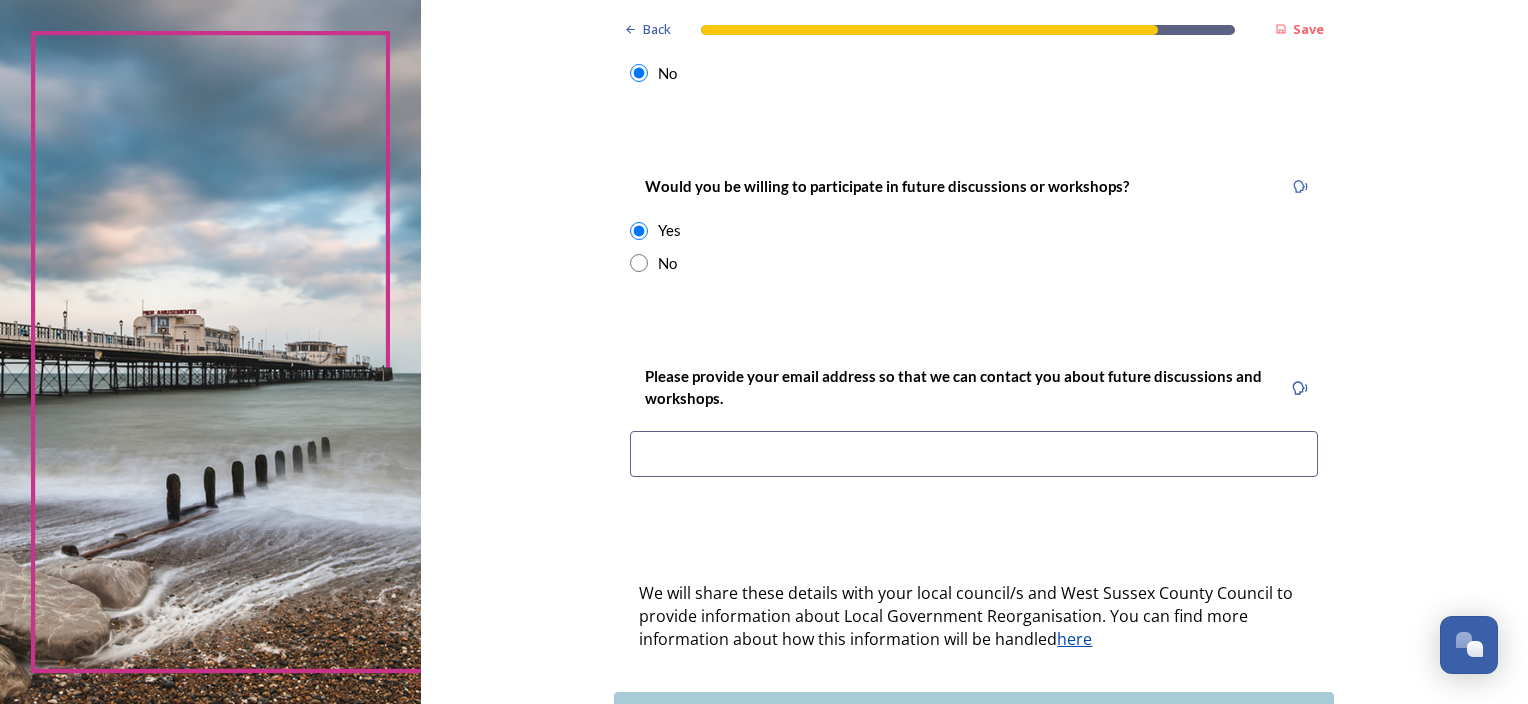 scroll, scrollTop: 200, scrollLeft: 0, axis: vertical 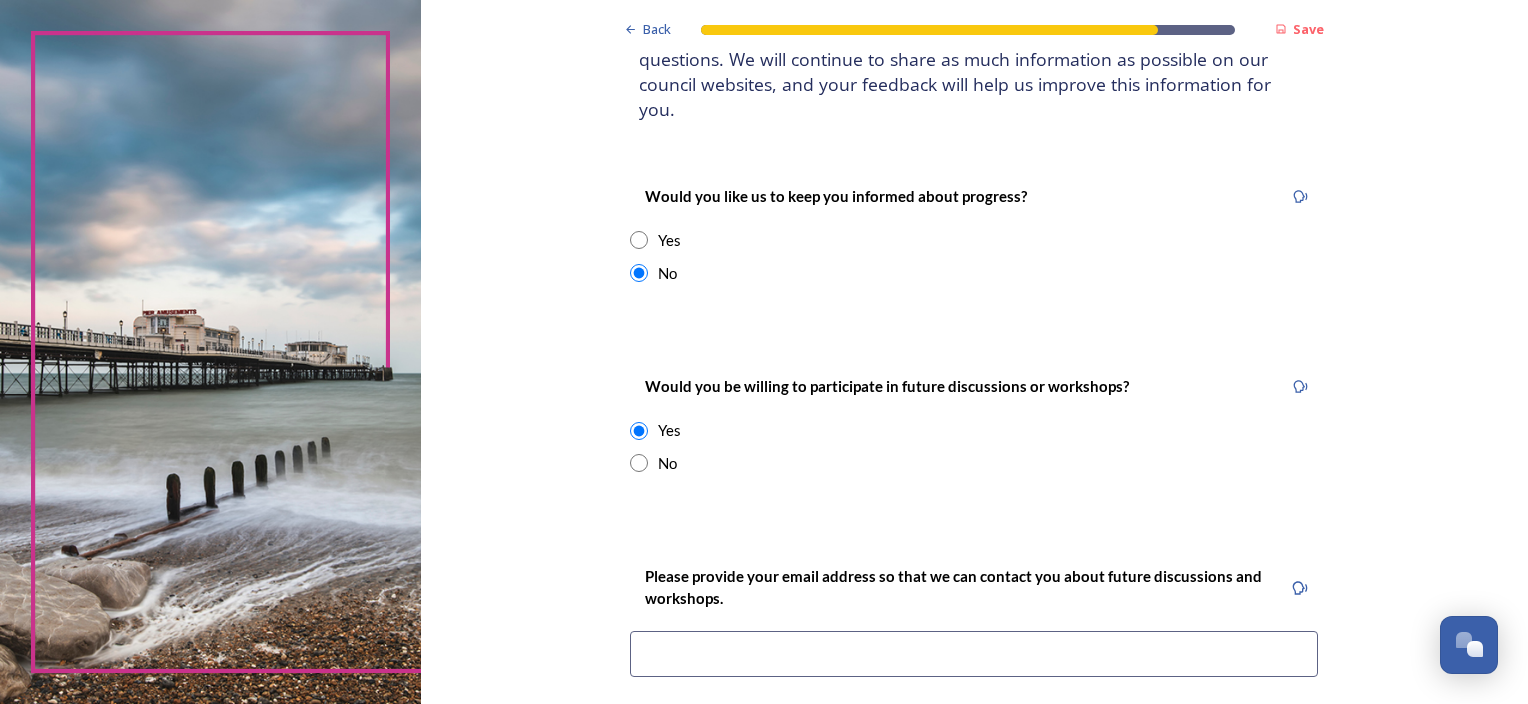 click at bounding box center [639, 240] 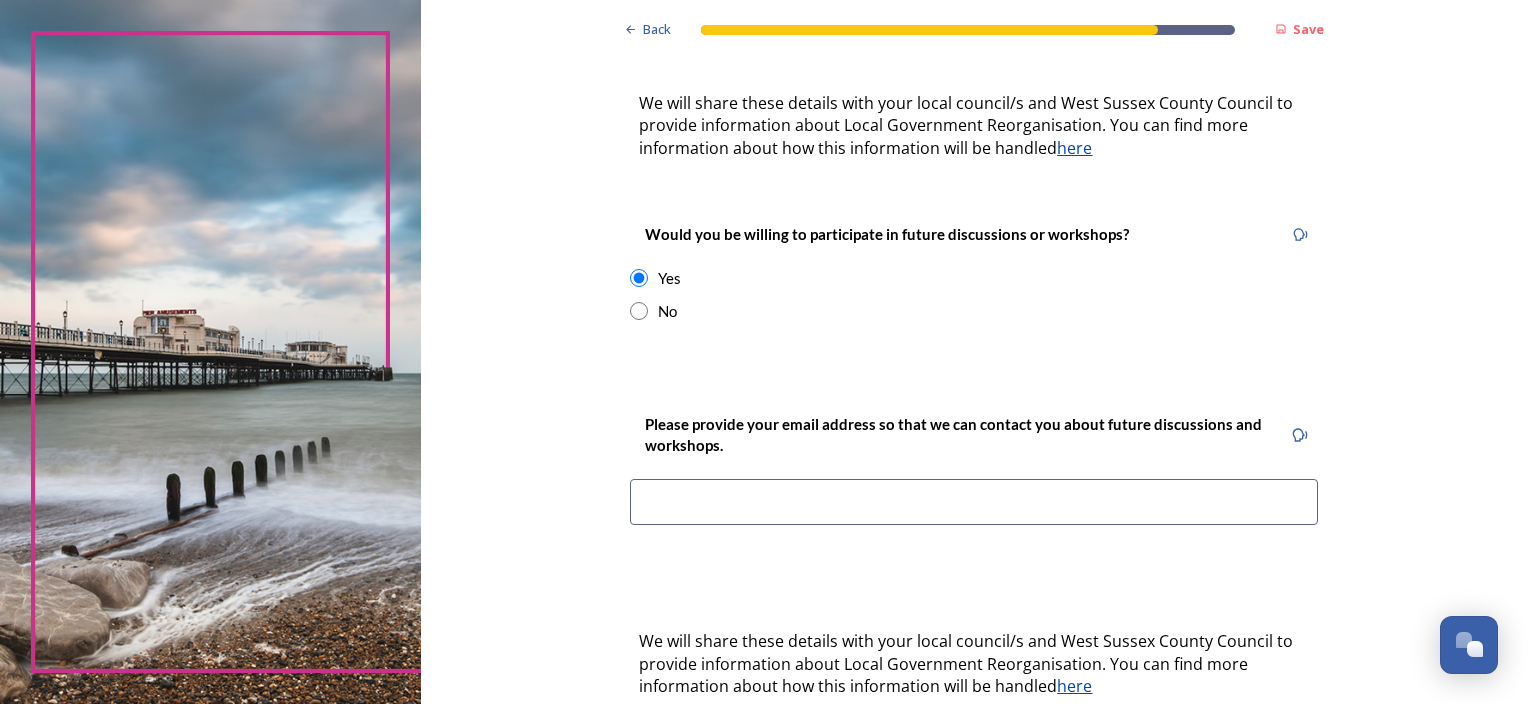 scroll, scrollTop: 500, scrollLeft: 0, axis: vertical 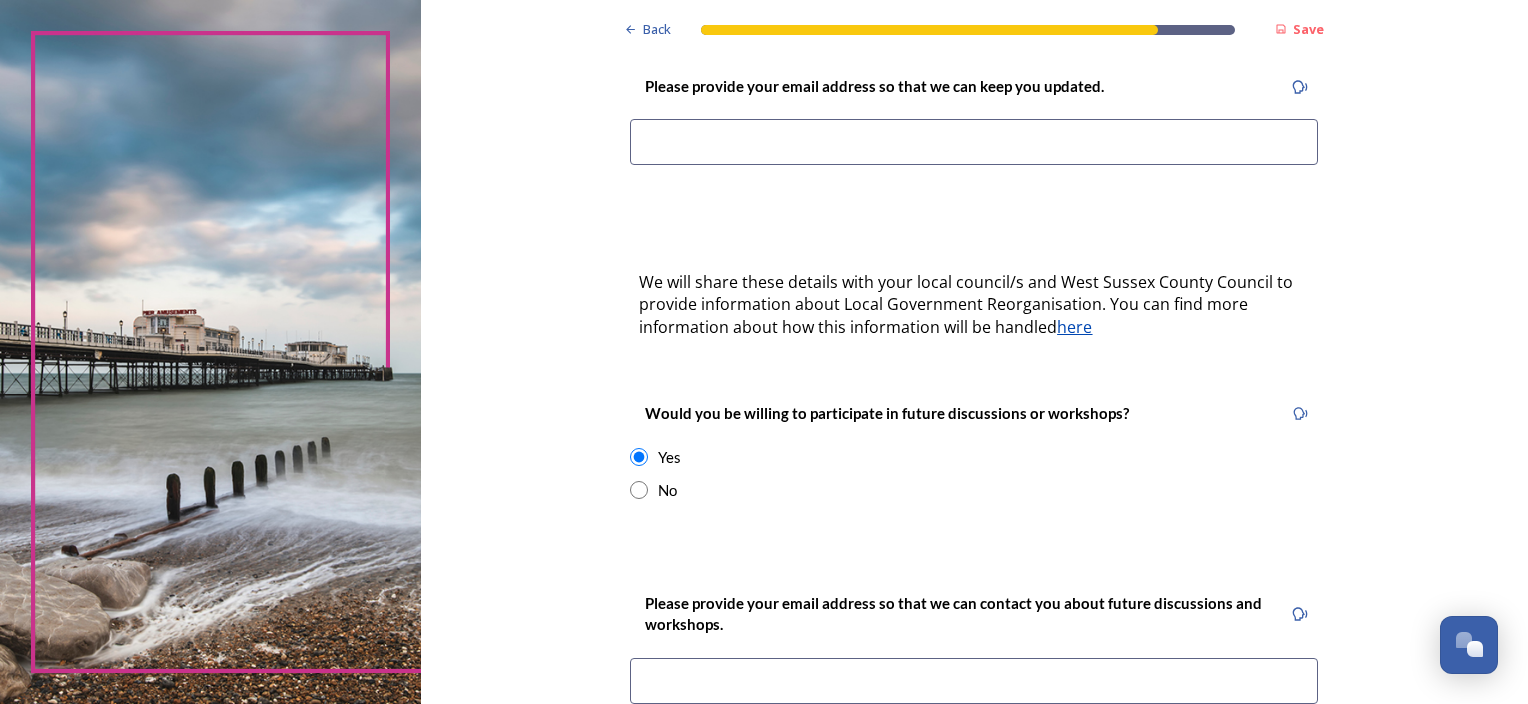 click at bounding box center (639, 490) 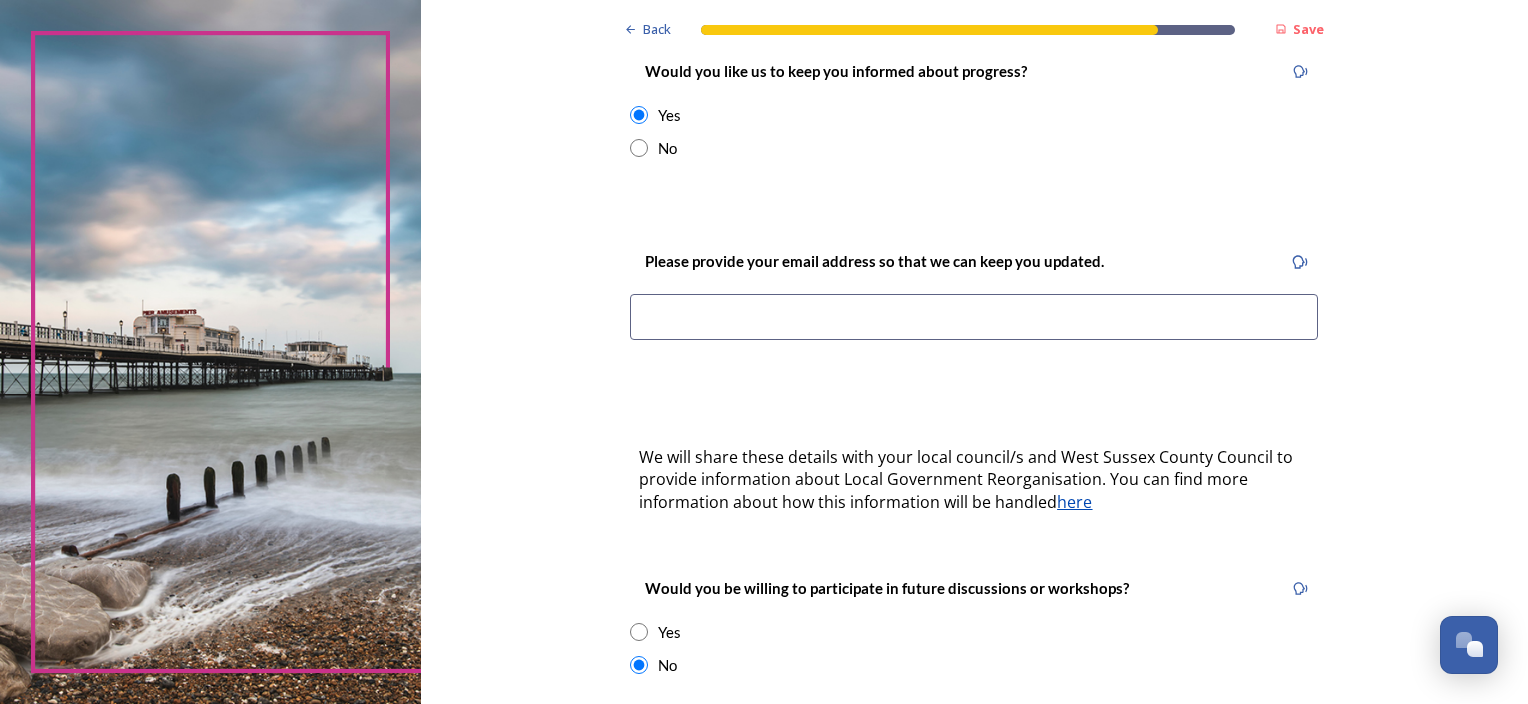 scroll, scrollTop: 200, scrollLeft: 0, axis: vertical 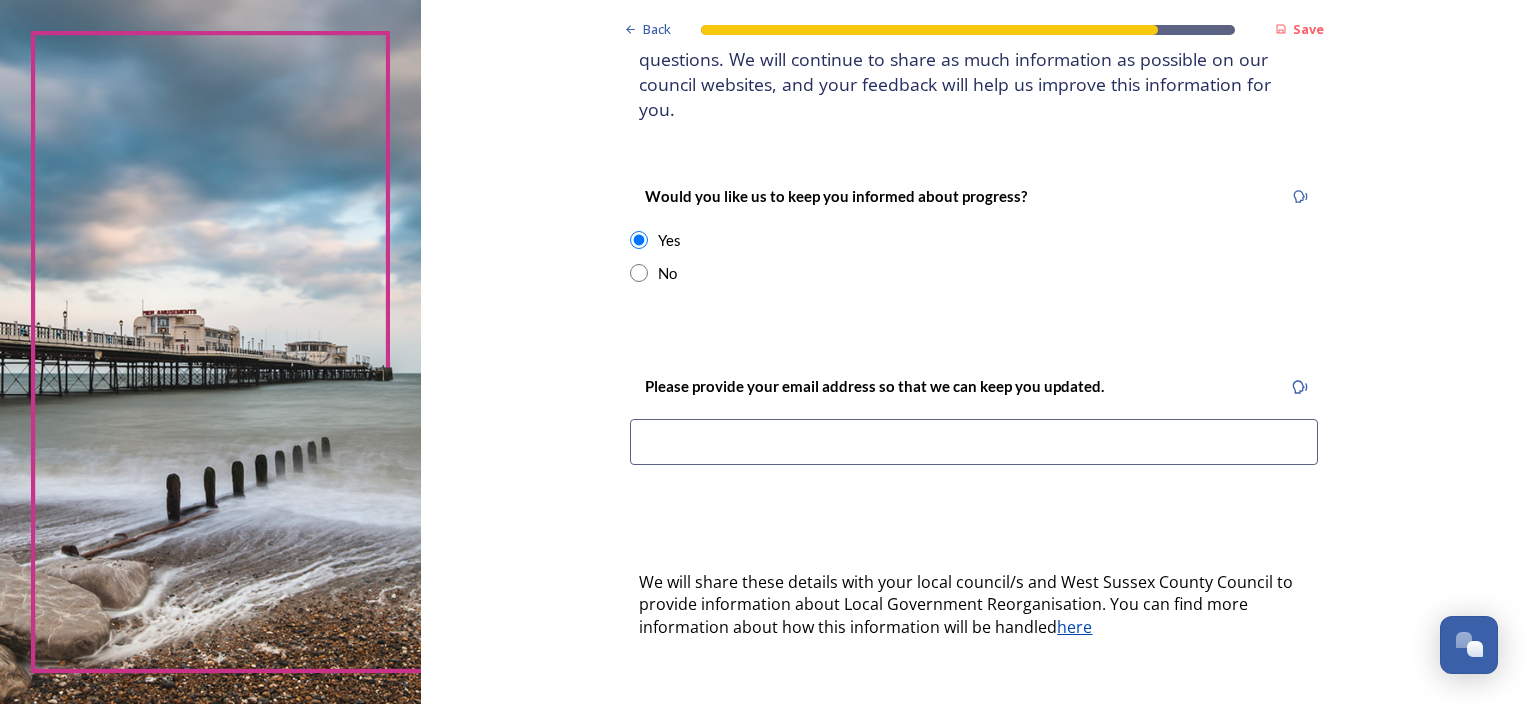 click at bounding box center (639, 273) 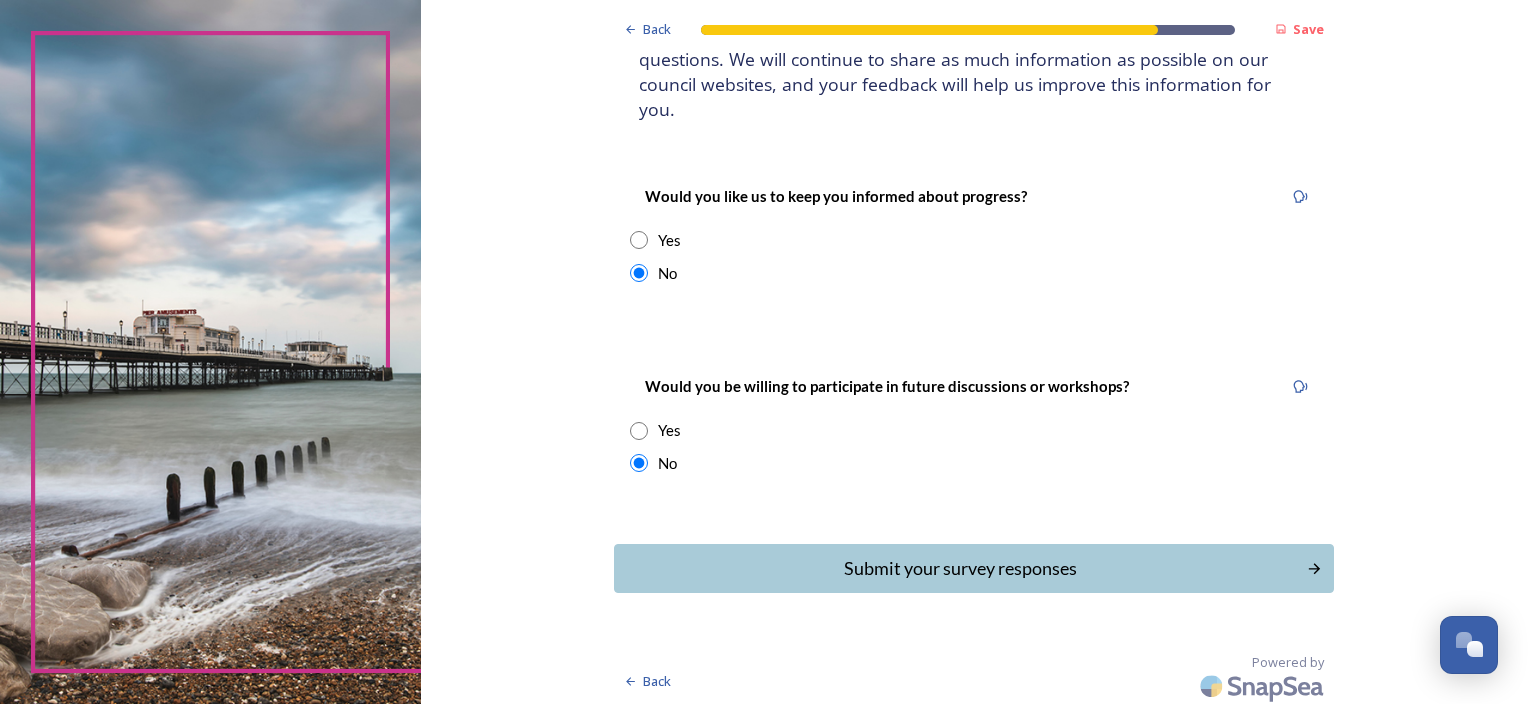 scroll, scrollTop: 180, scrollLeft: 0, axis: vertical 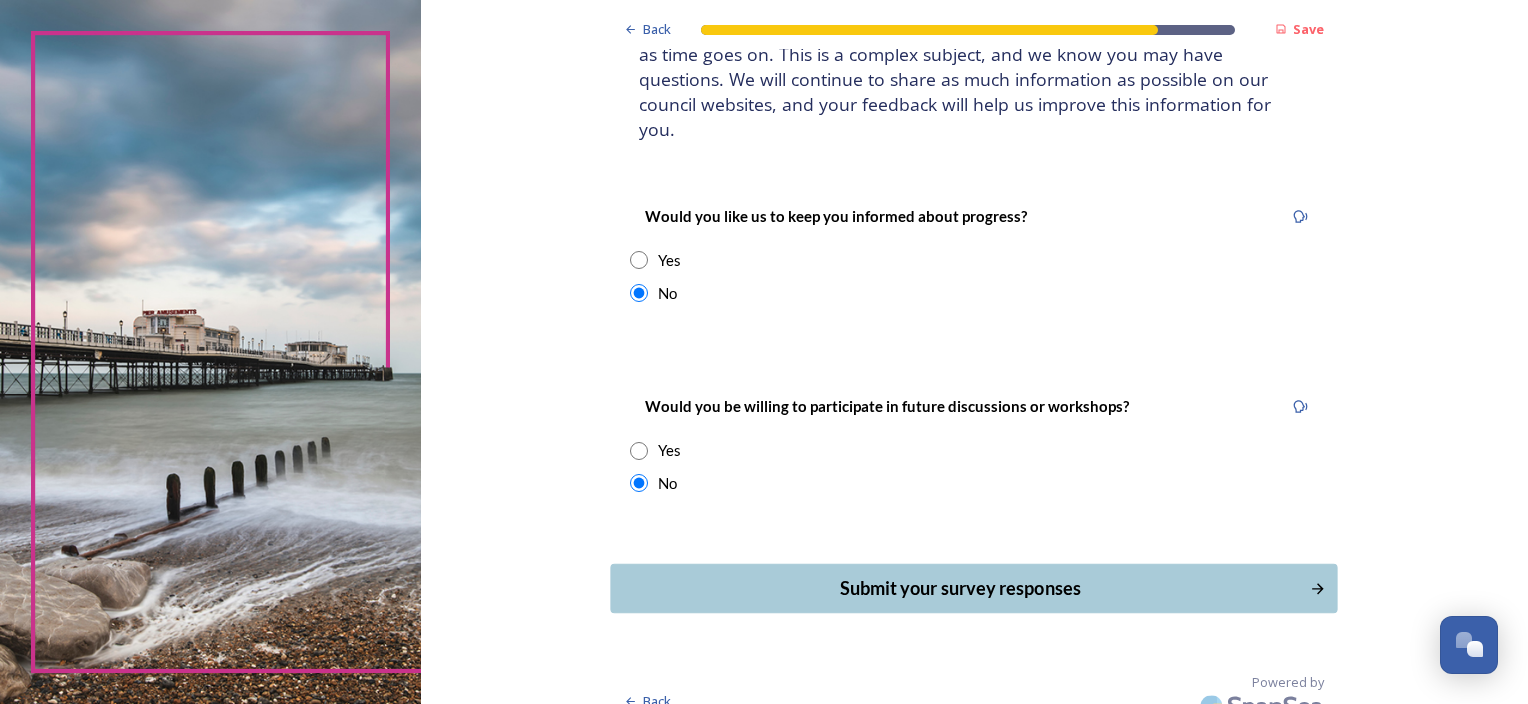 click on "Submit your survey responses" at bounding box center [960, 588] 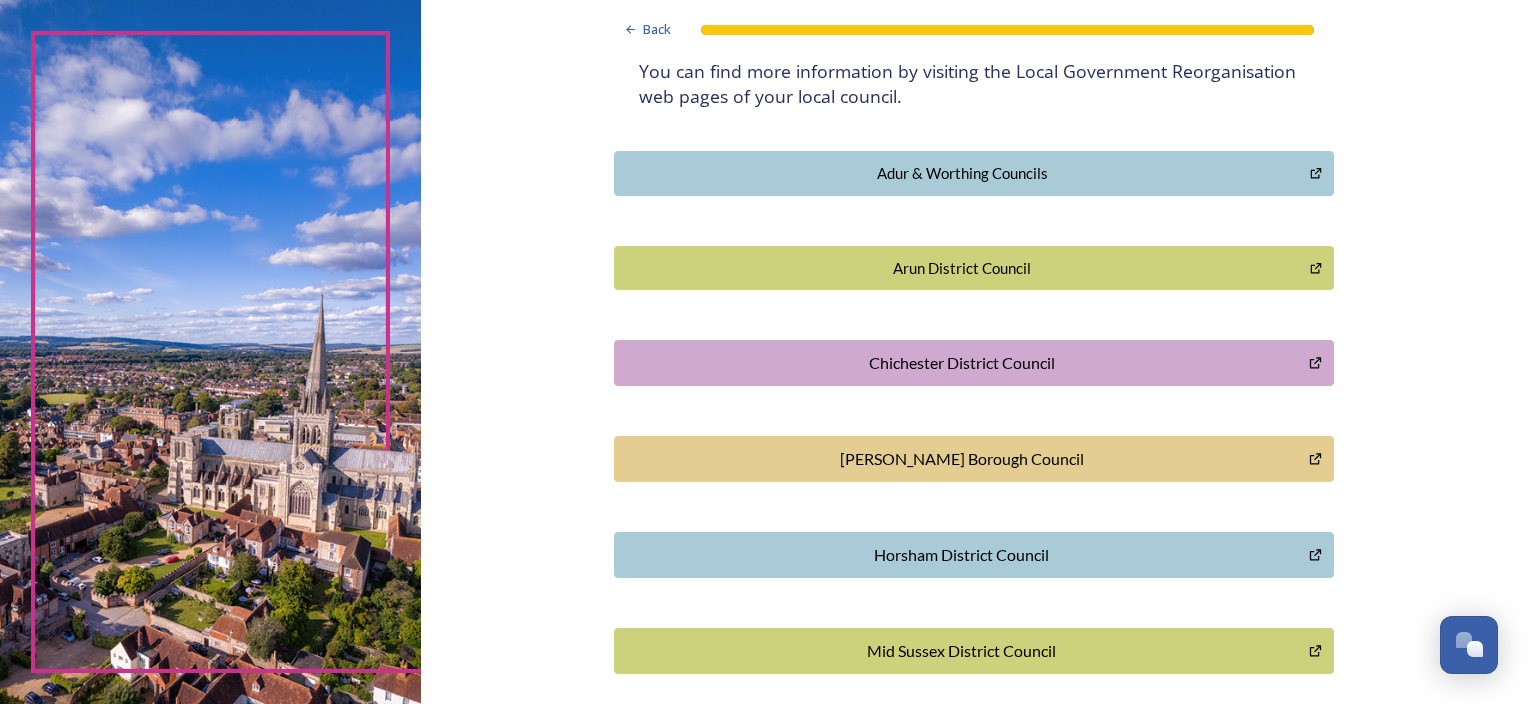 scroll, scrollTop: 181, scrollLeft: 0, axis: vertical 